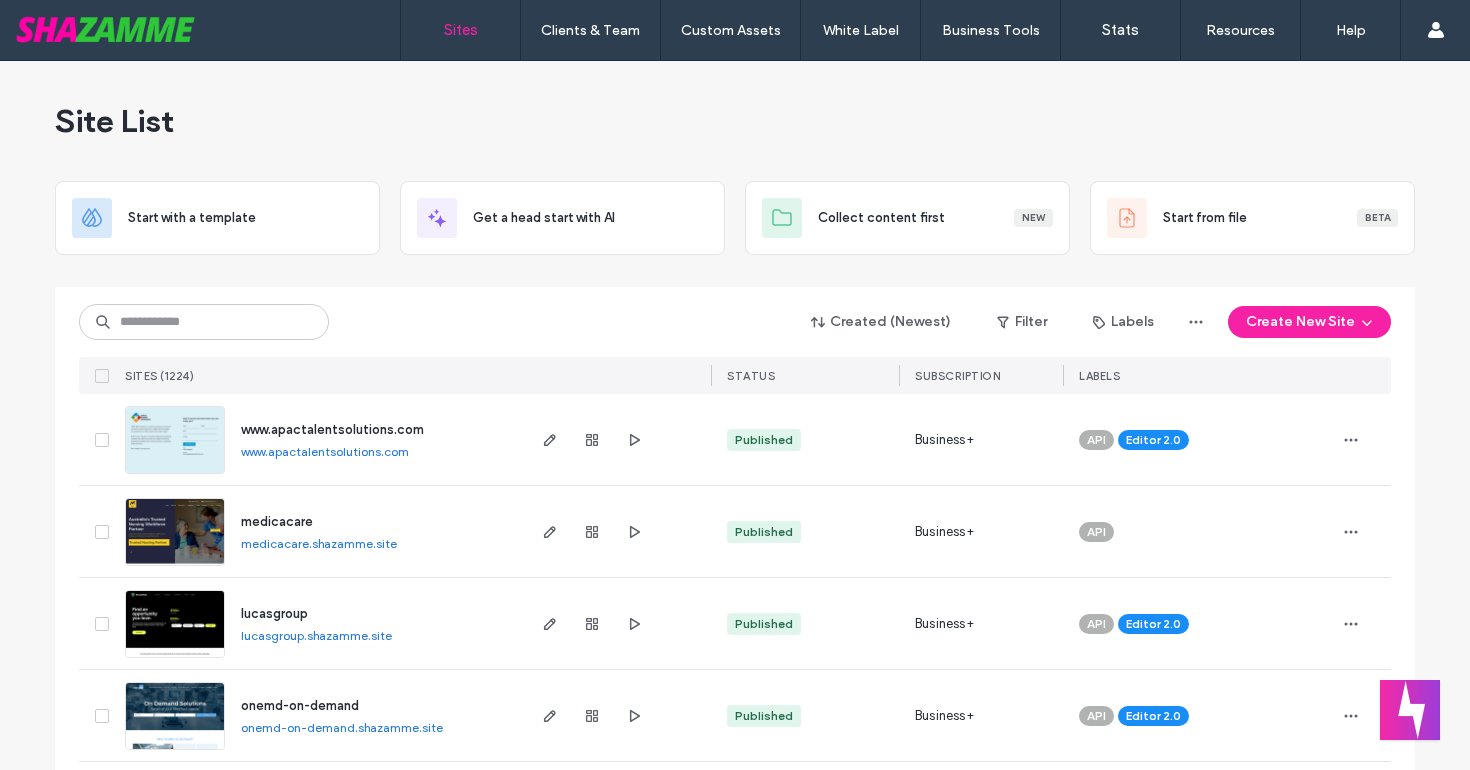 scroll, scrollTop: 0, scrollLeft: 0, axis: both 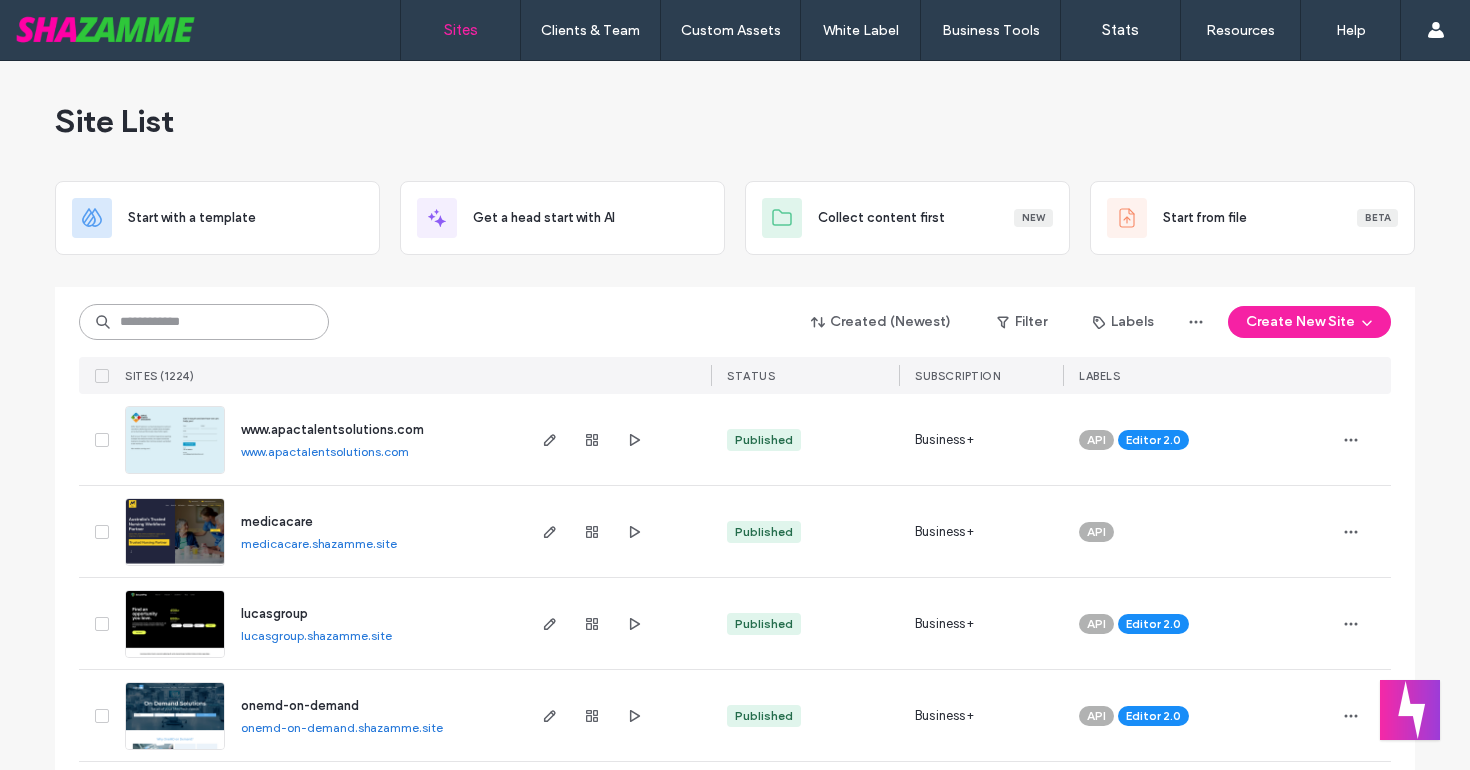 click at bounding box center [204, 322] 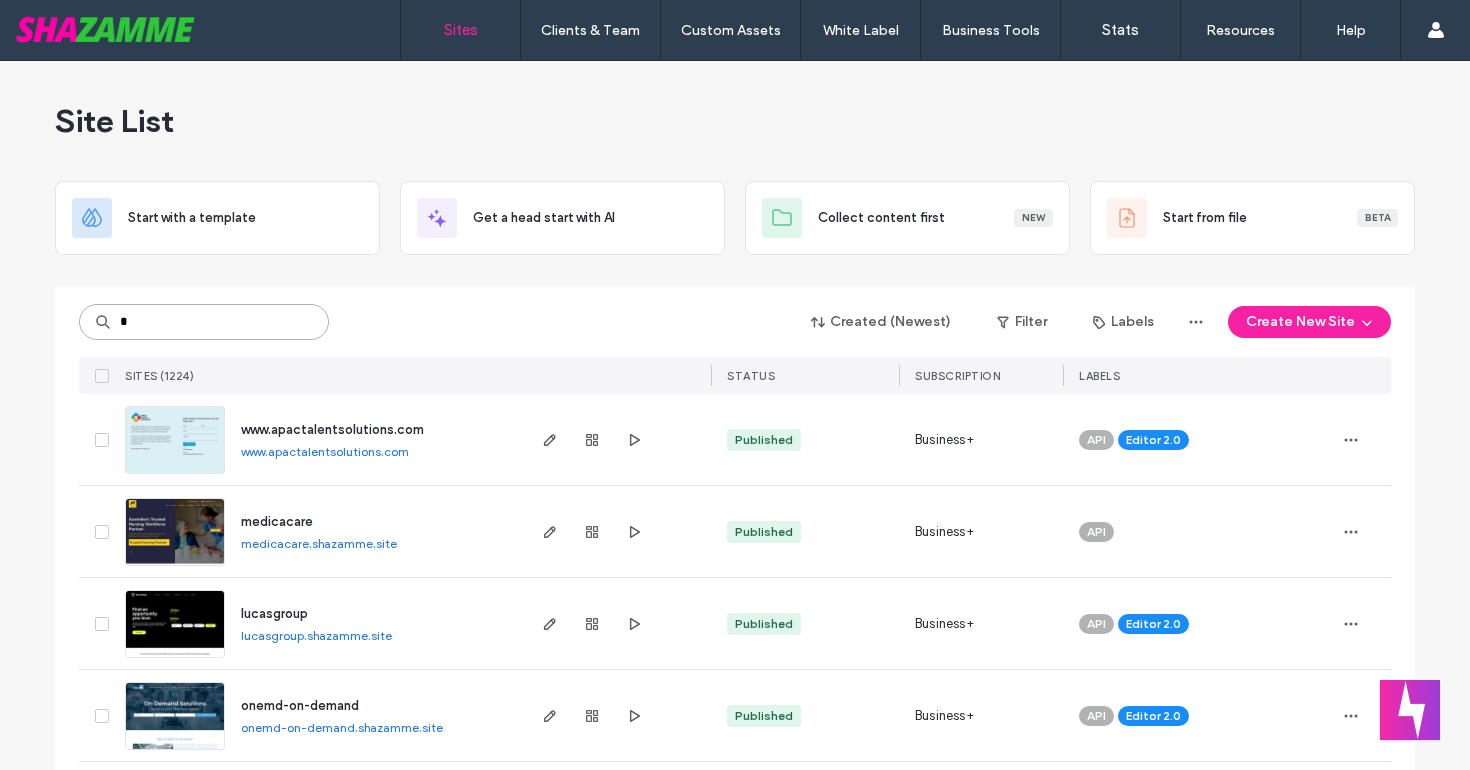 type on "*" 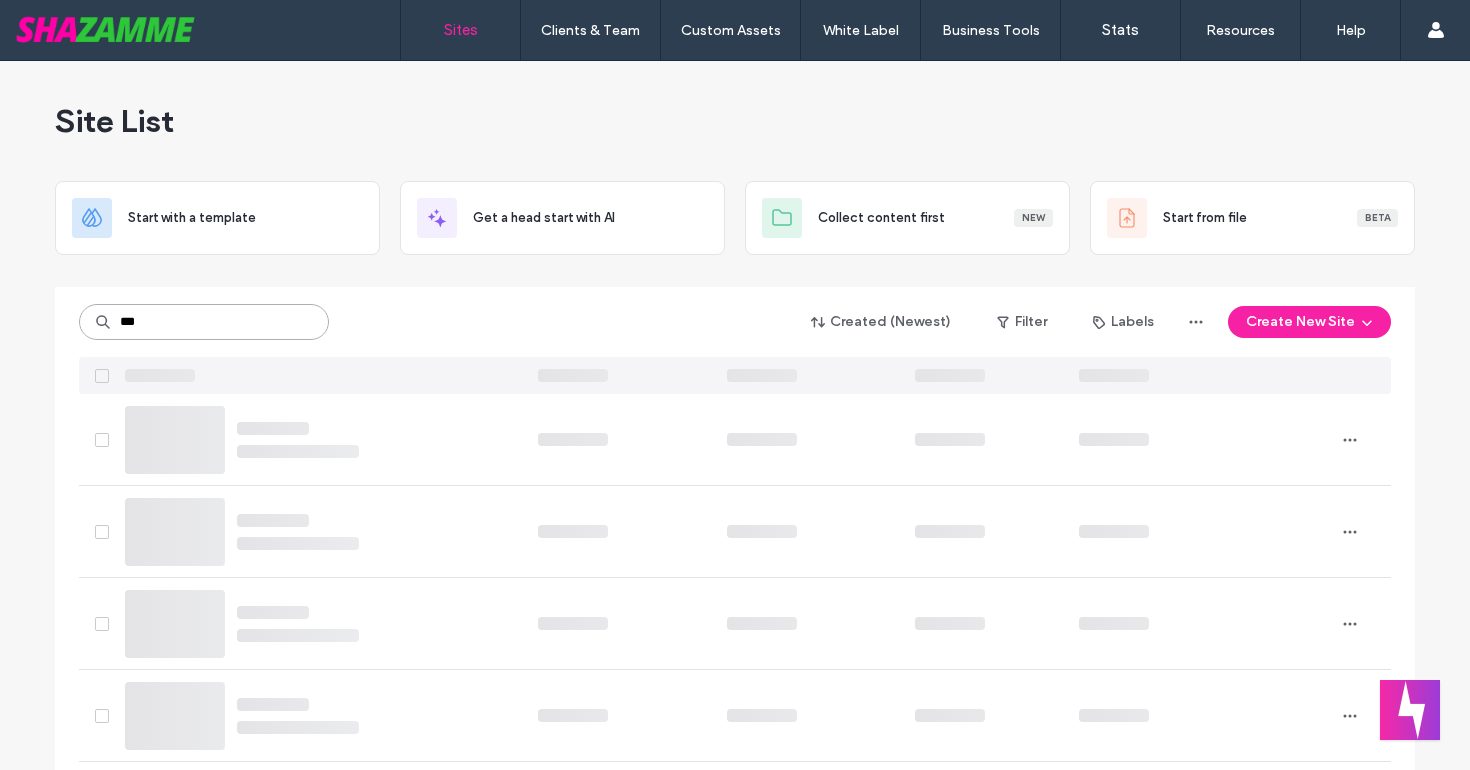 type on "***" 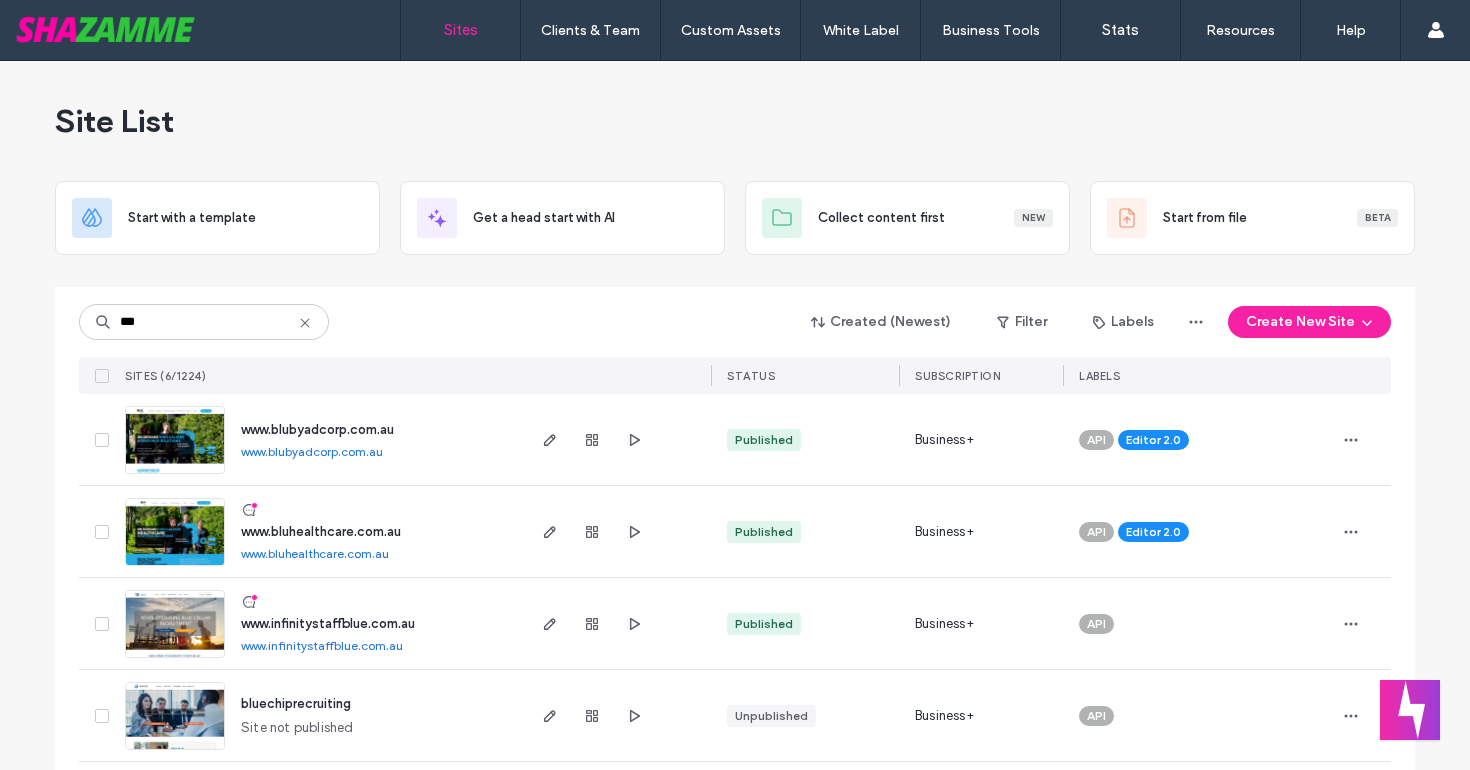 click on "www.blubyadcorp.com.au" at bounding box center (317, 429) 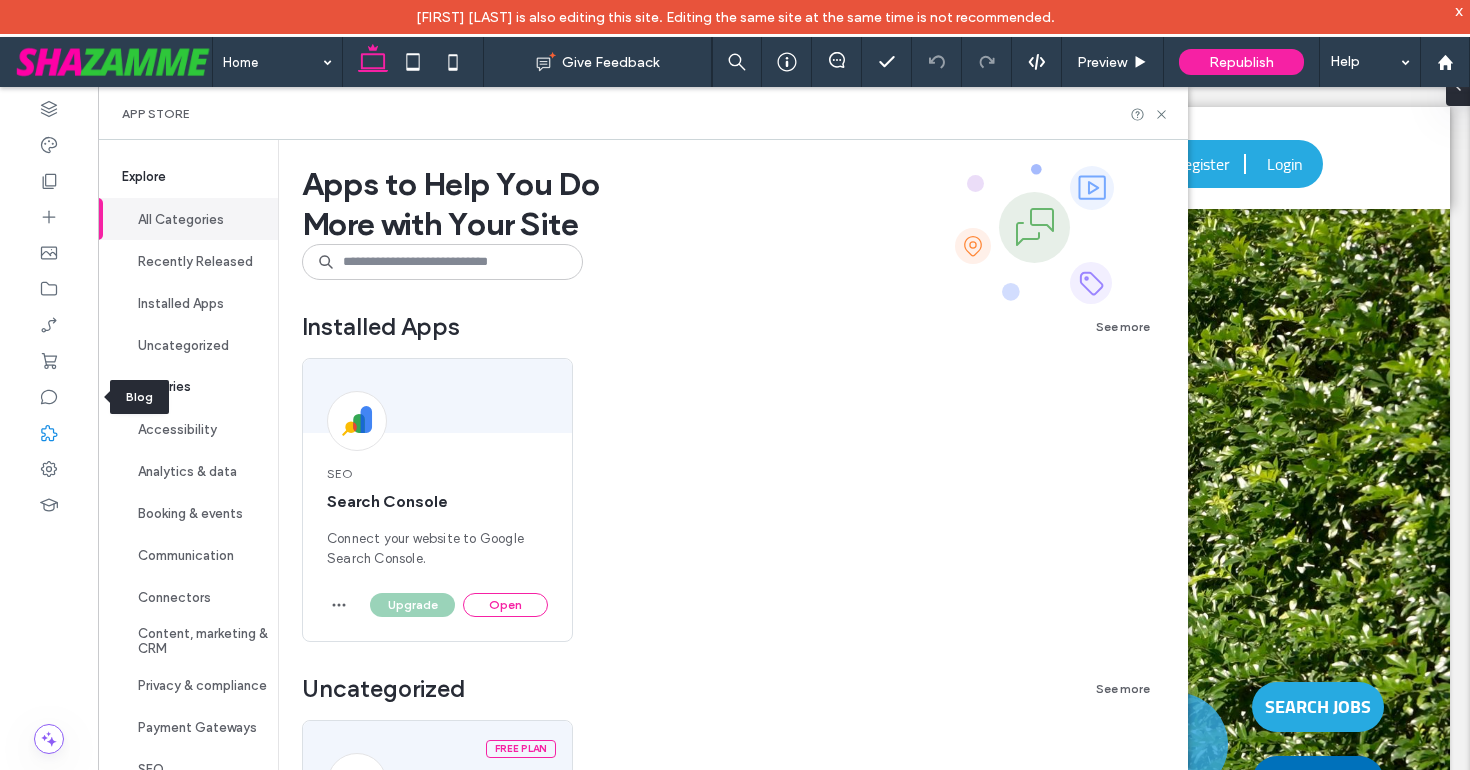 scroll, scrollTop: 0, scrollLeft: 0, axis: both 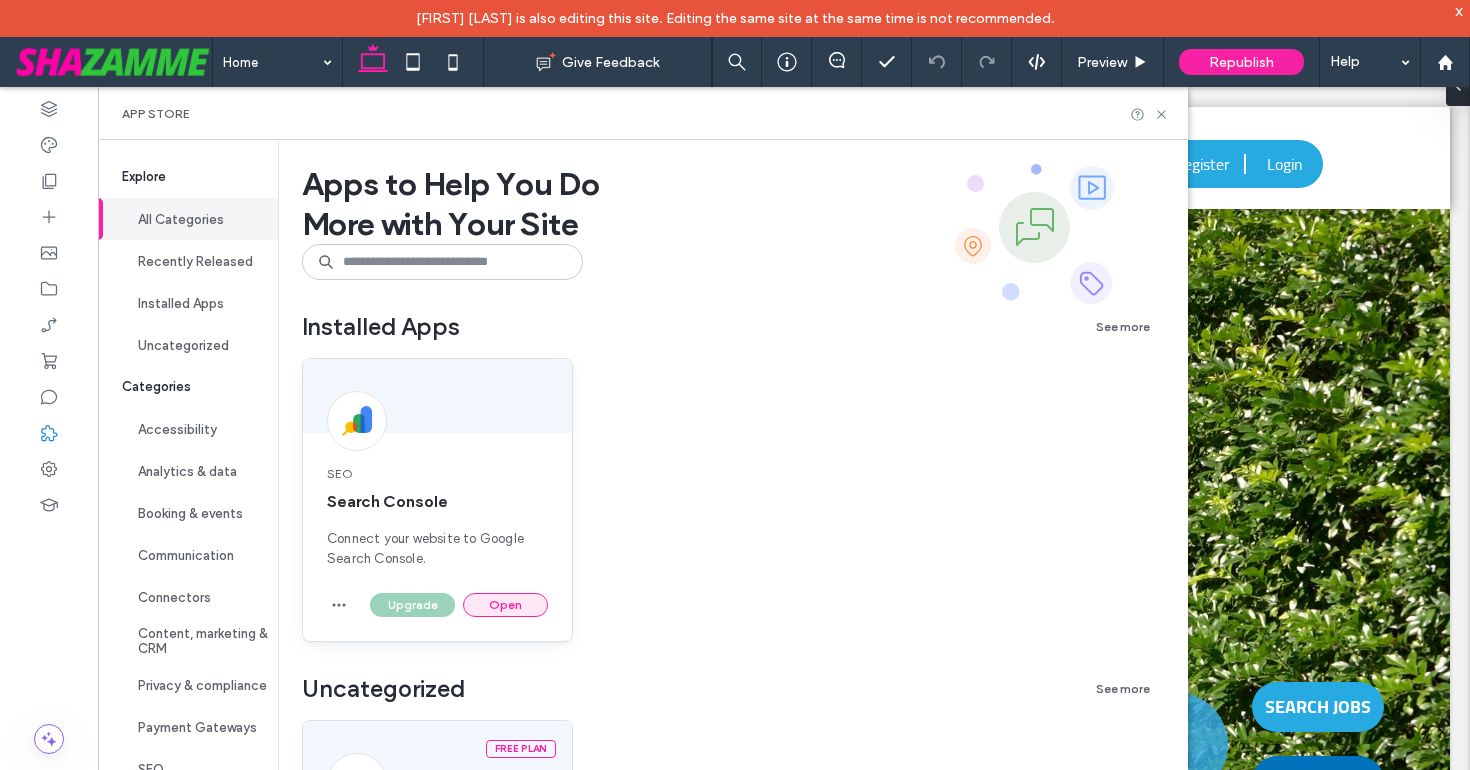 click on "Open" at bounding box center (505, 605) 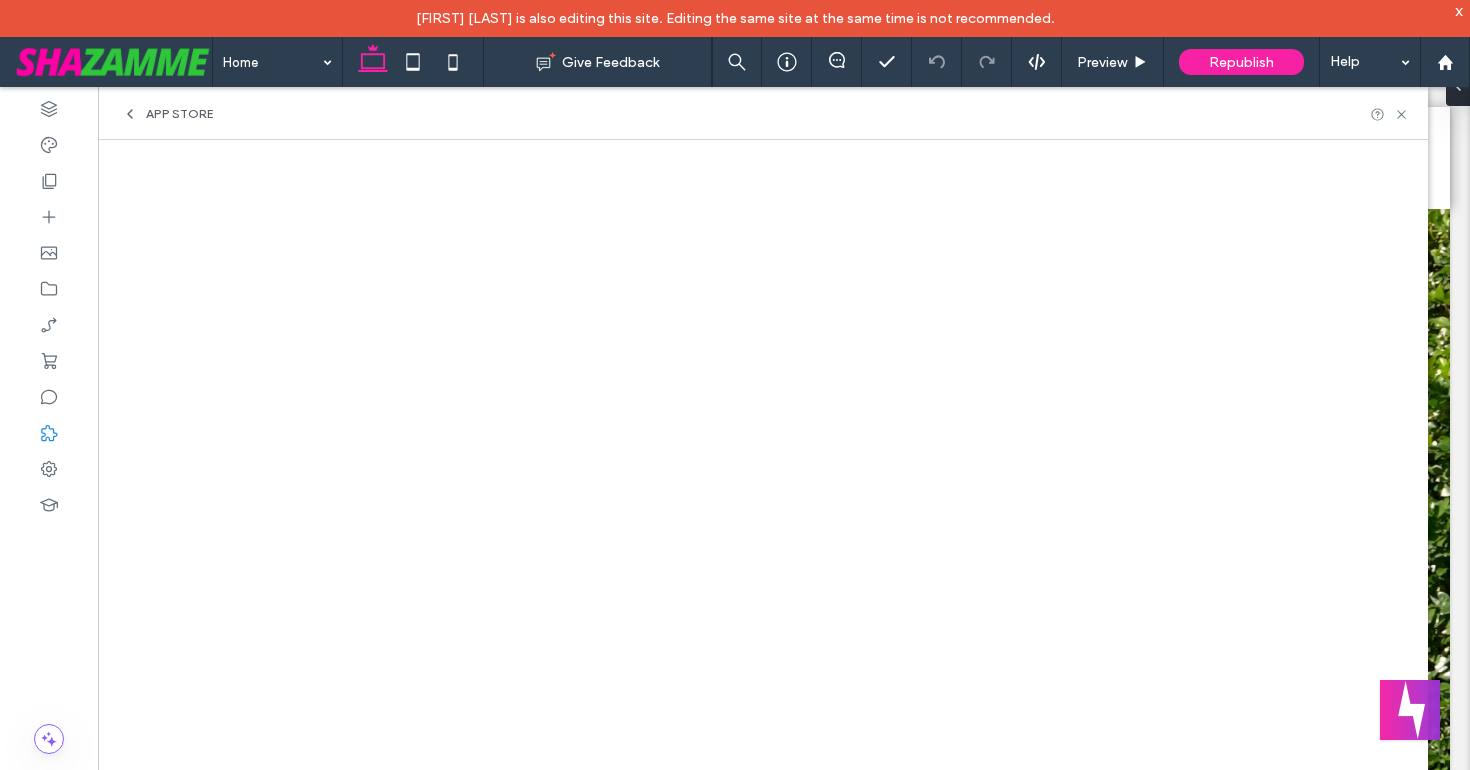 scroll, scrollTop: 0, scrollLeft: 0, axis: both 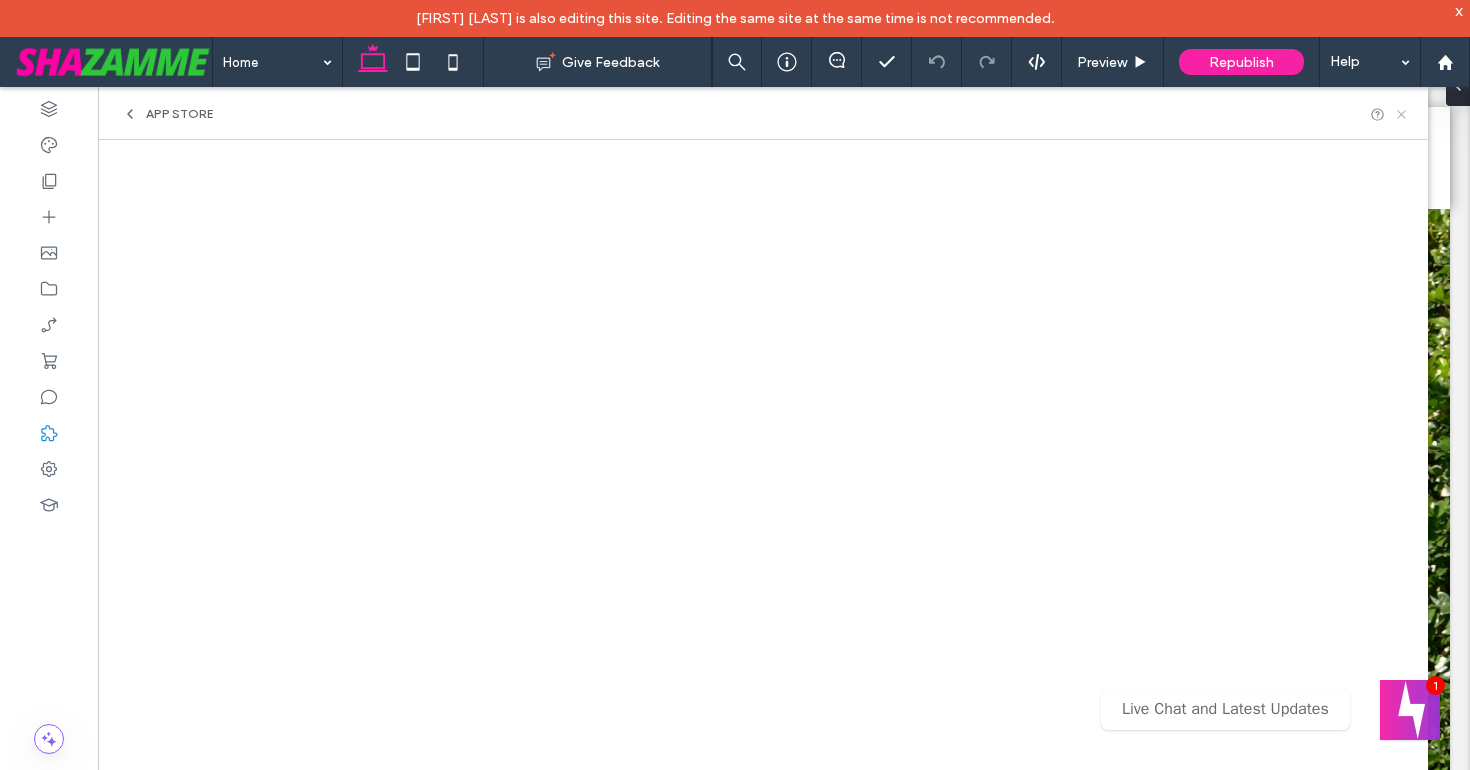 click 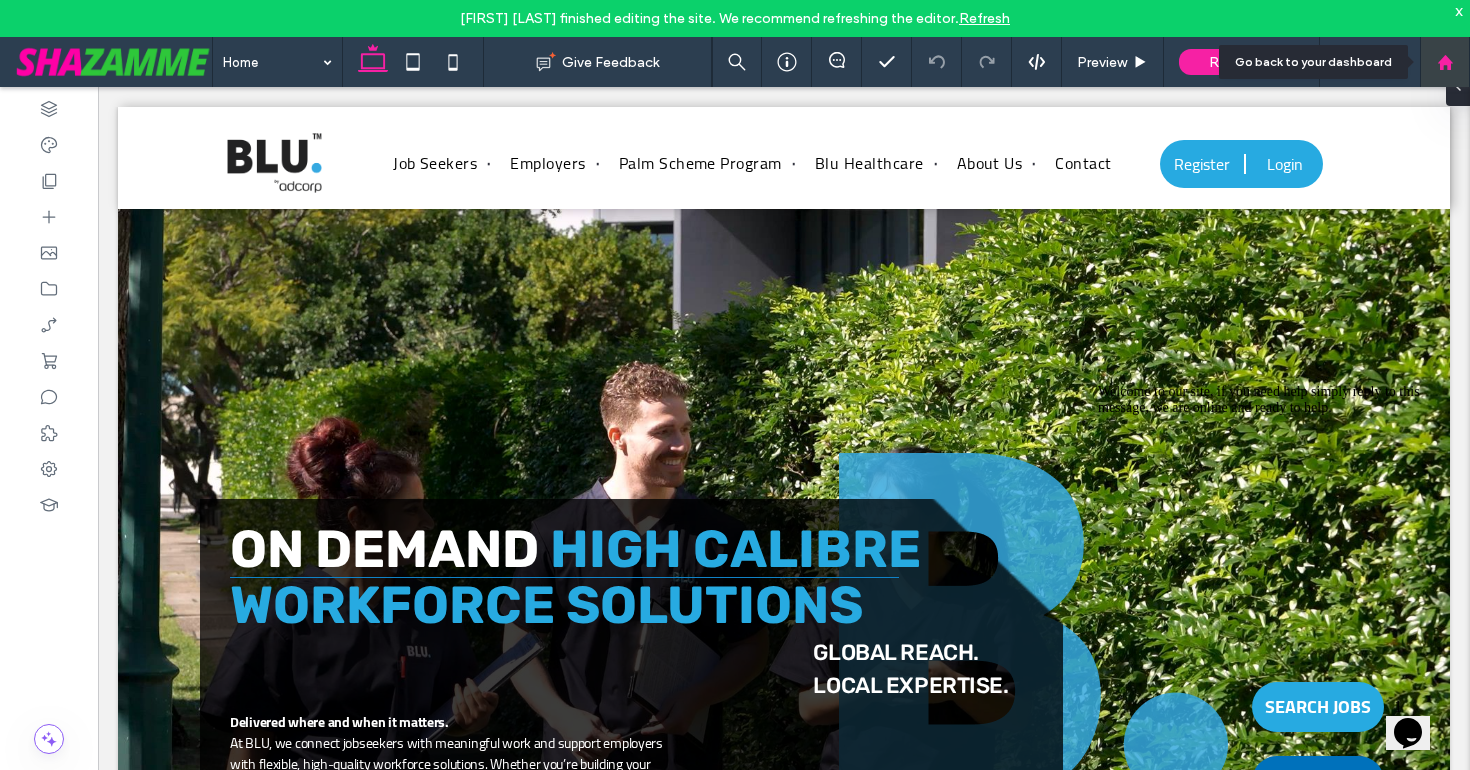 click 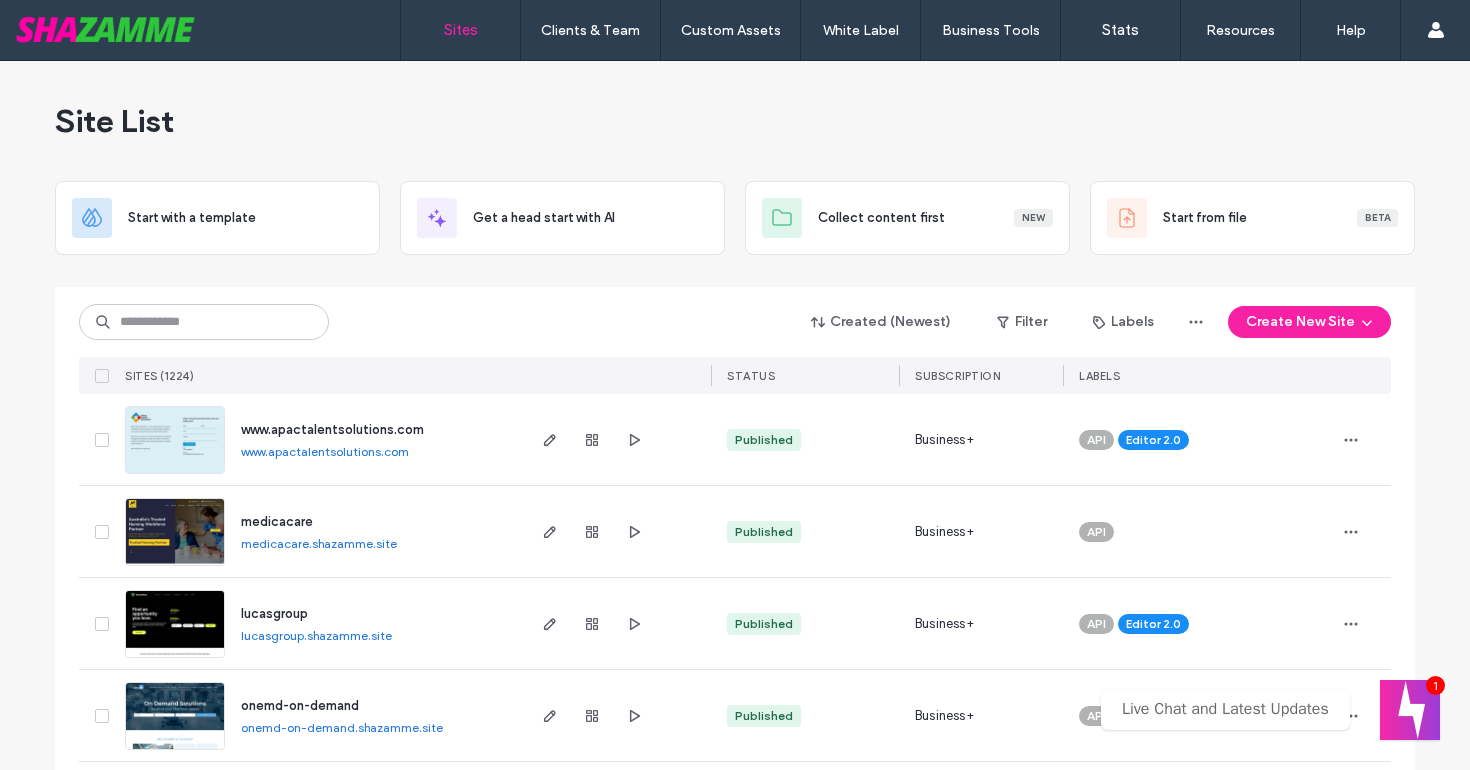 scroll, scrollTop: 0, scrollLeft: 0, axis: both 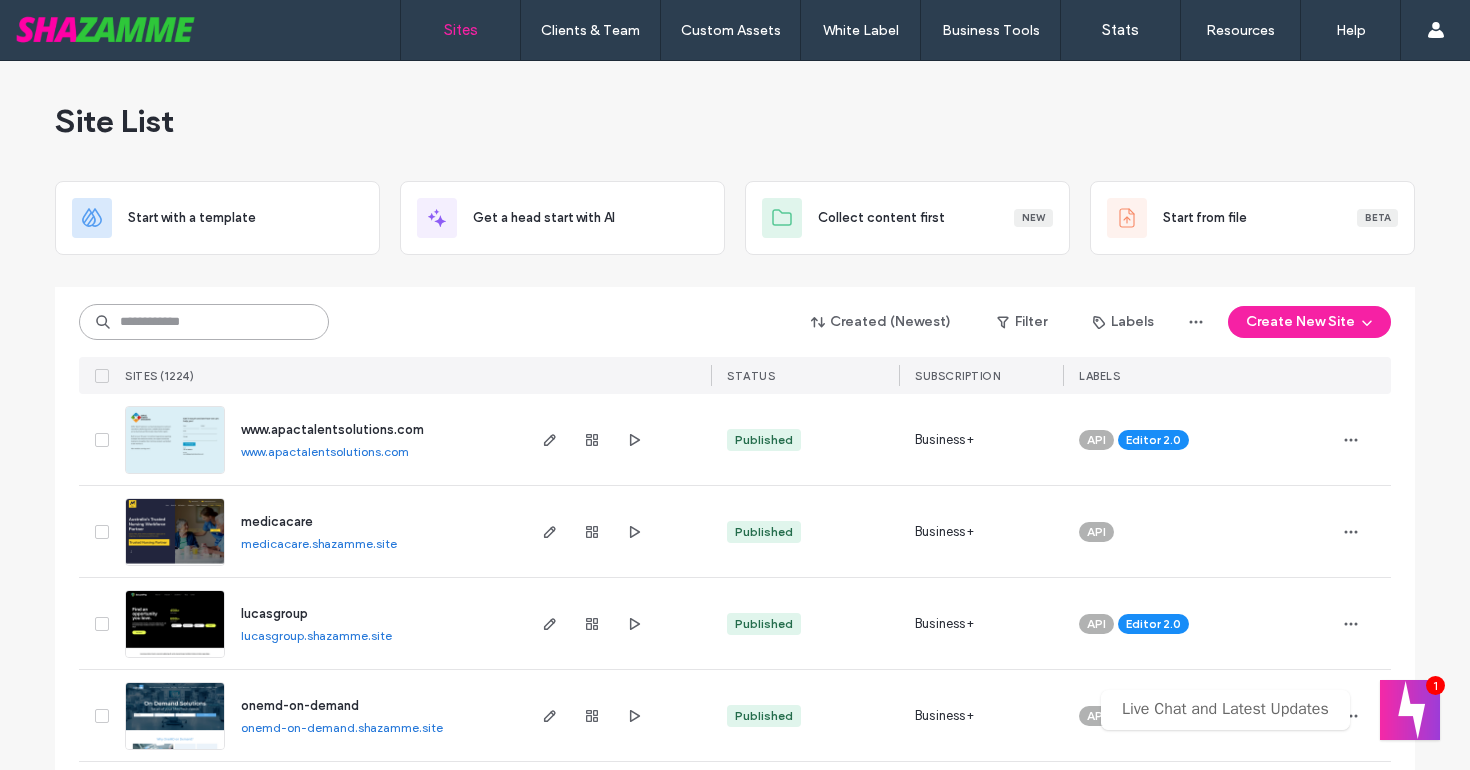 click at bounding box center (204, 322) 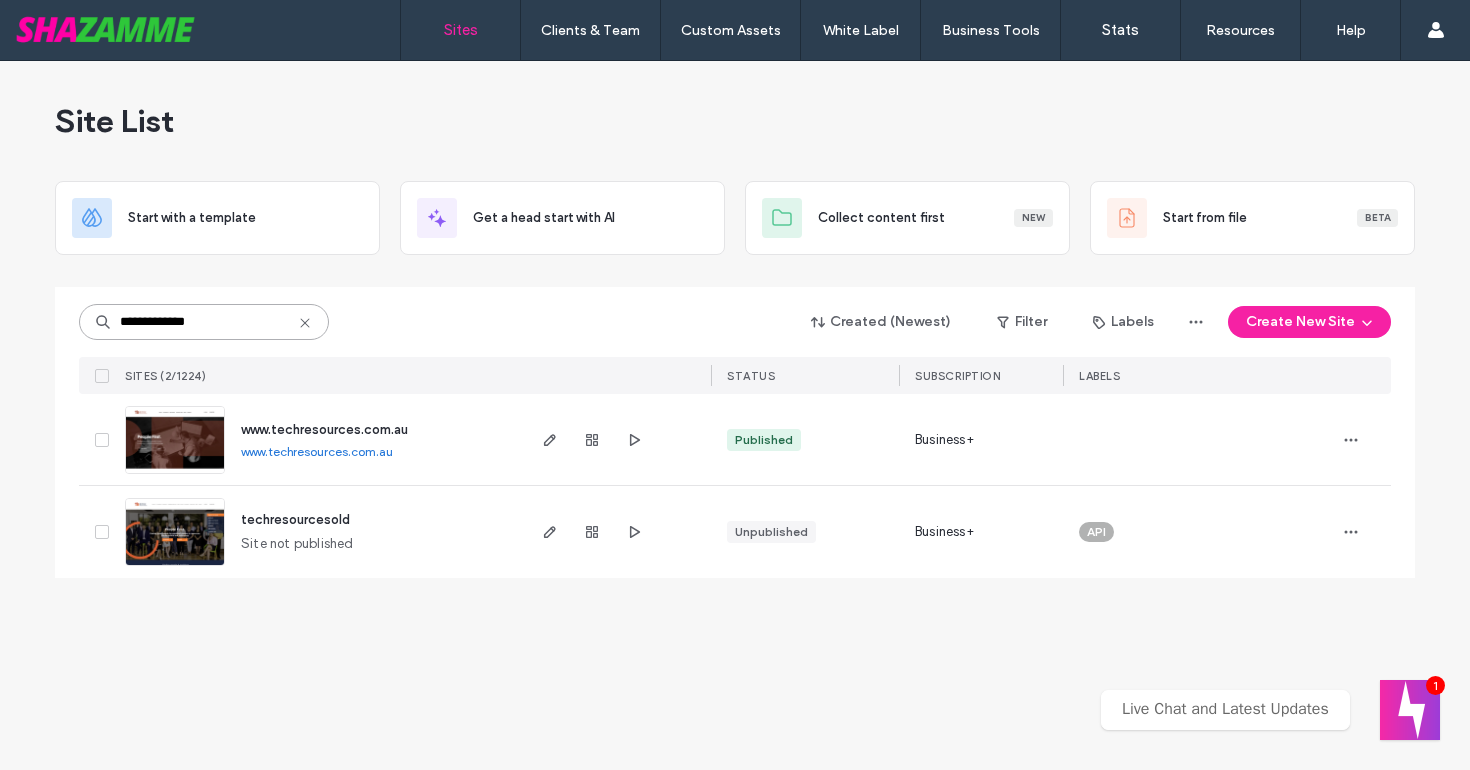 type on "**********" 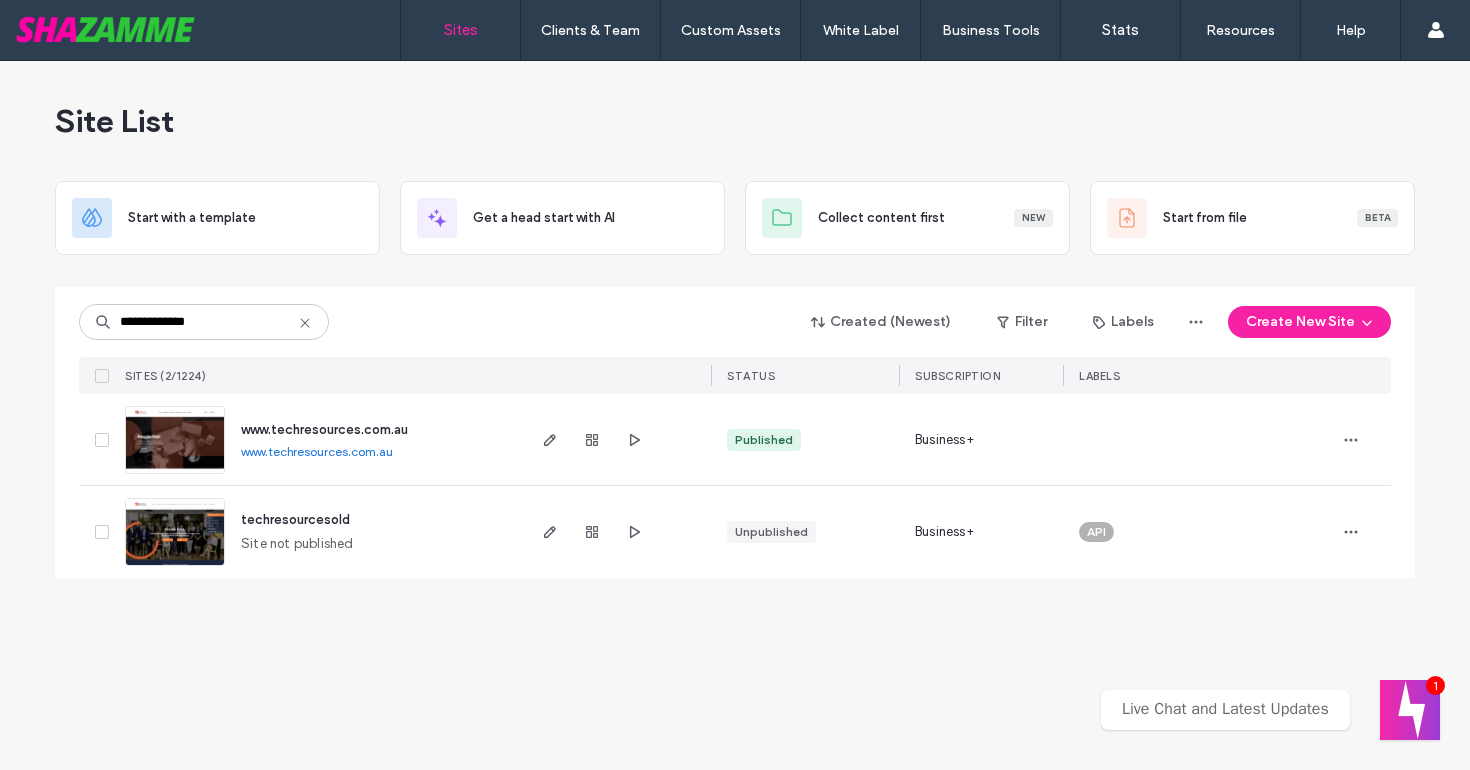 click on "www.techresources.com.au" at bounding box center (324, 429) 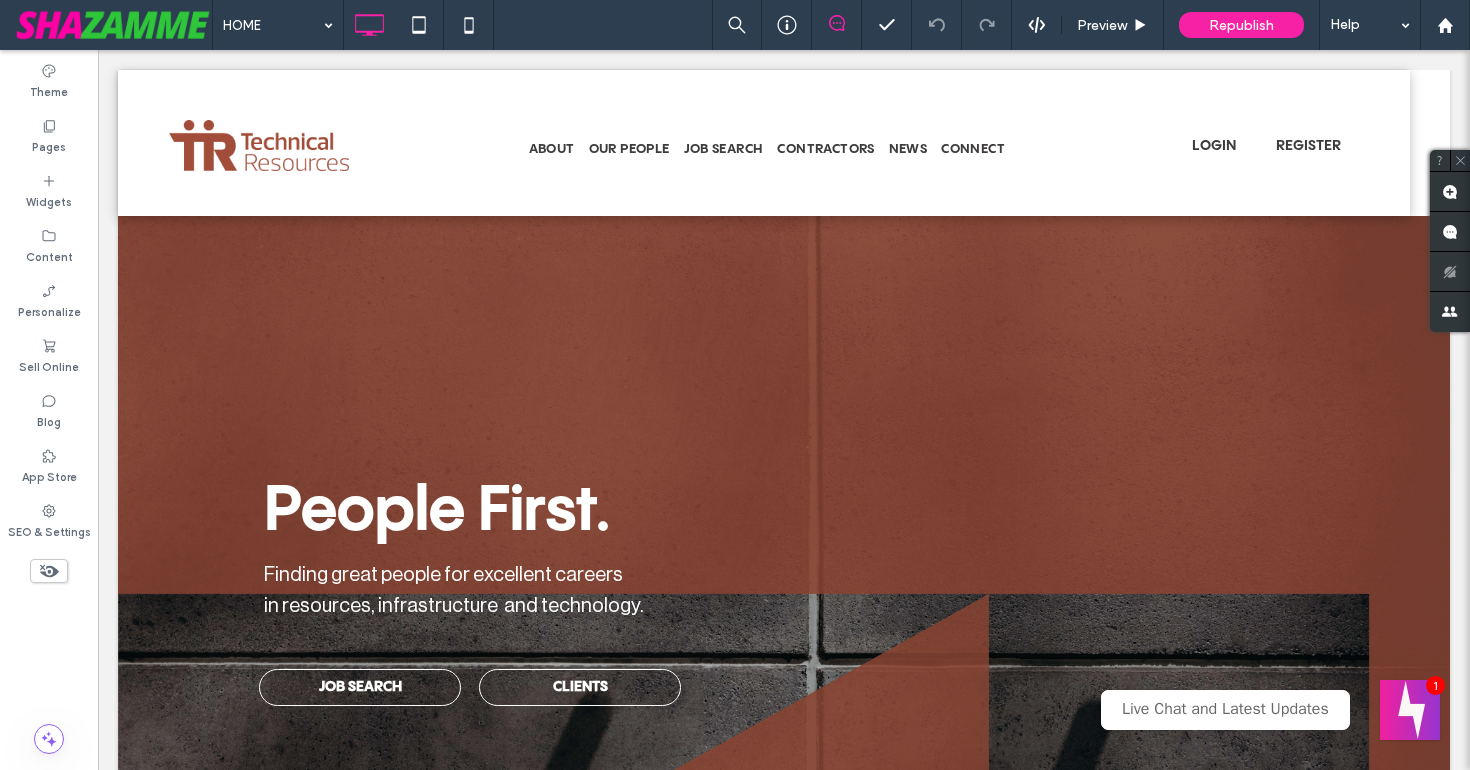 scroll, scrollTop: 0, scrollLeft: 0, axis: both 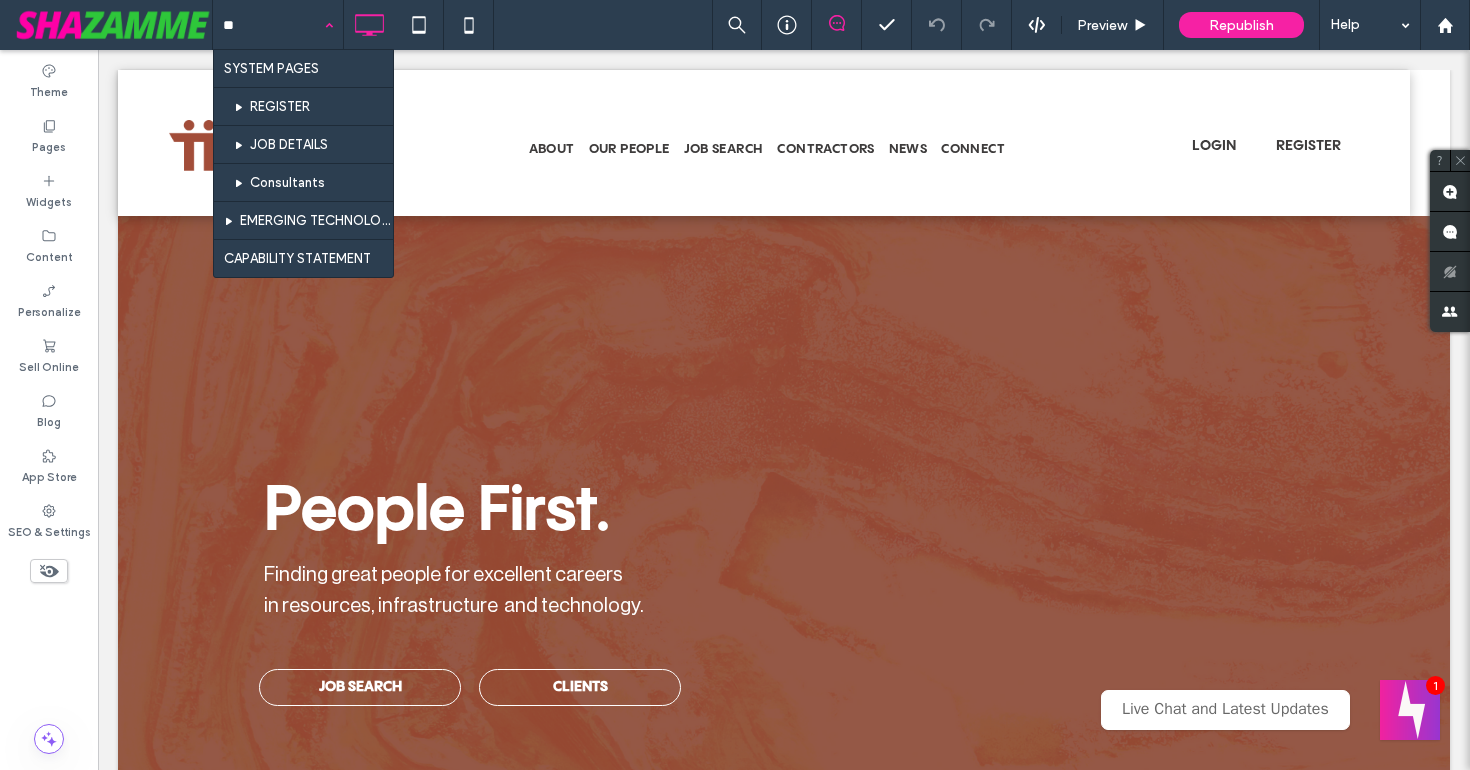 type on "*" 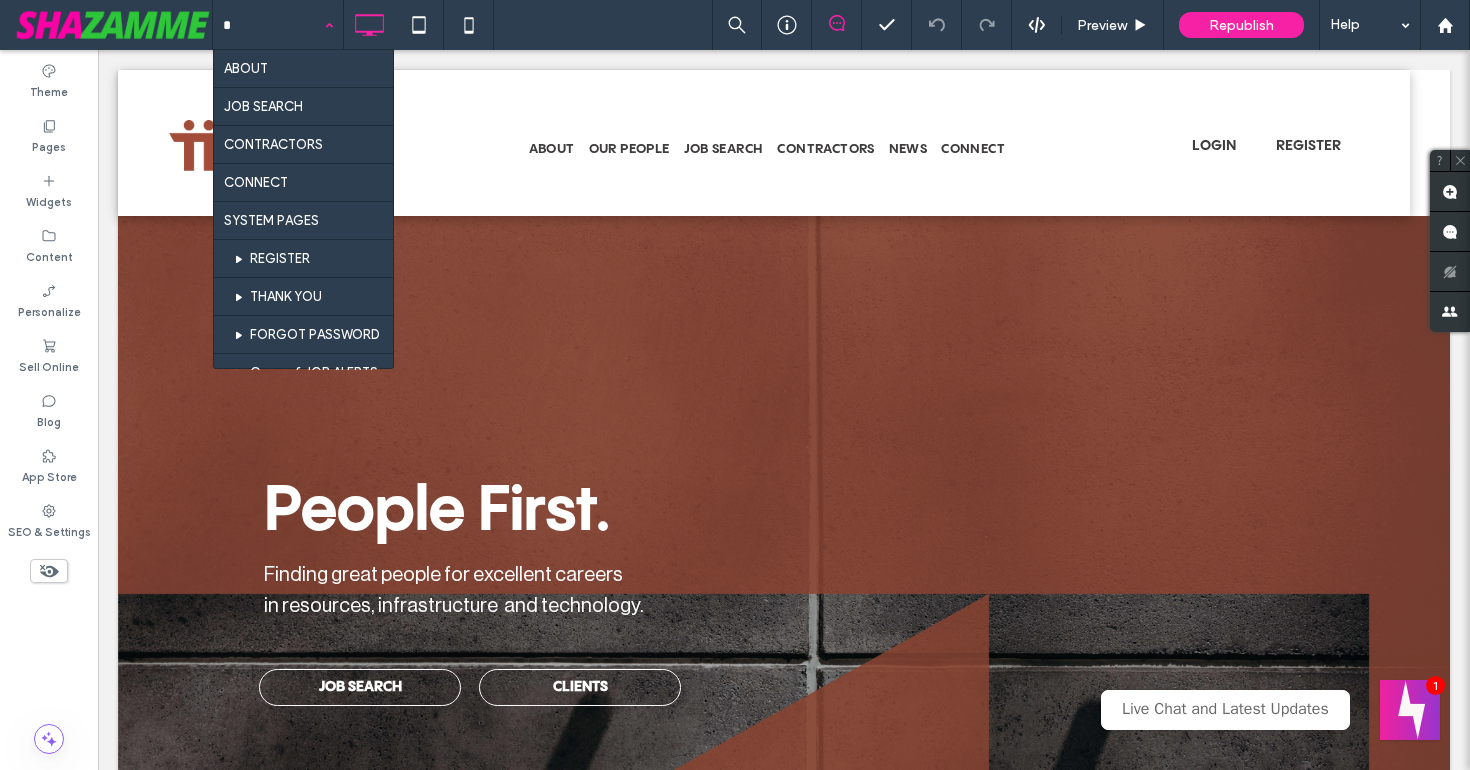 type 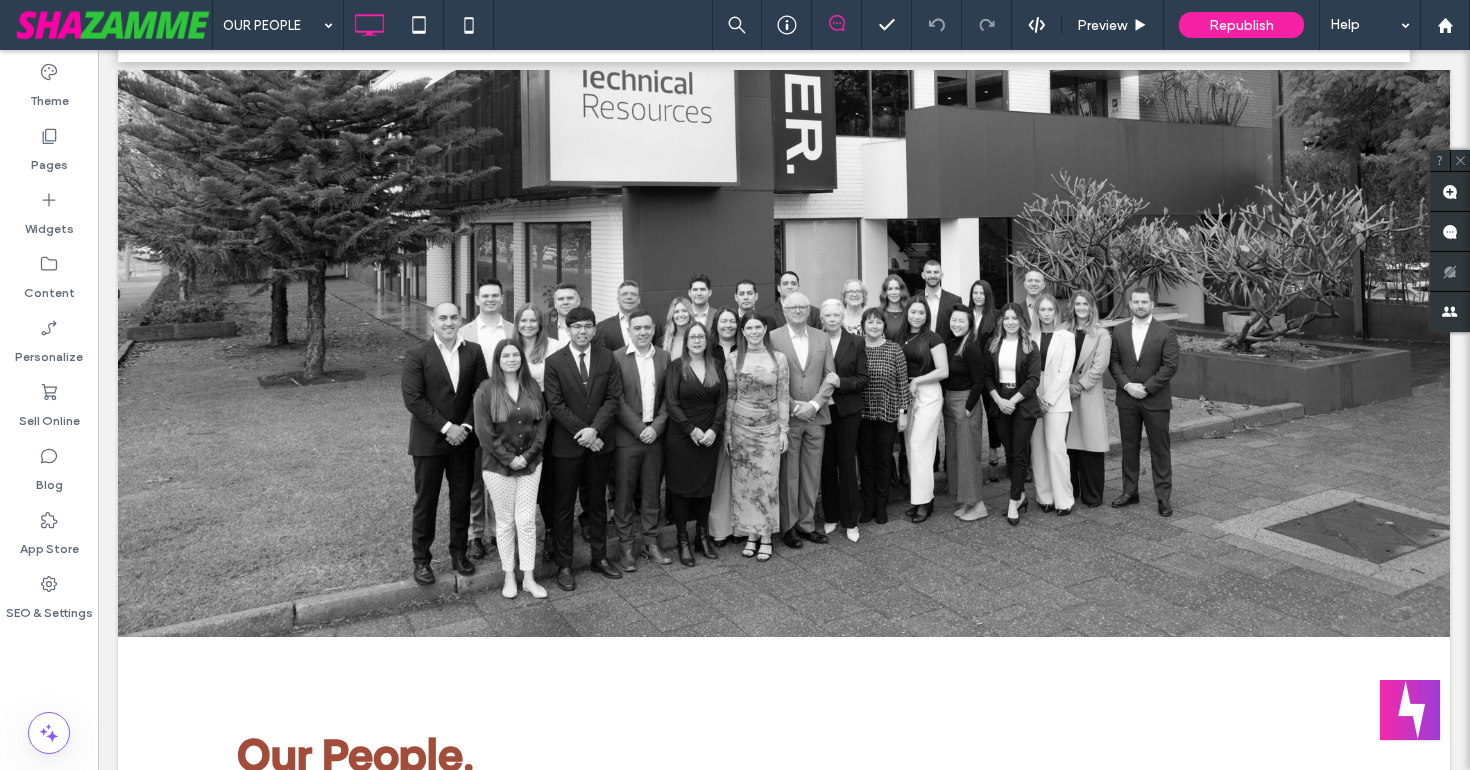 scroll, scrollTop: 0, scrollLeft: 0, axis: both 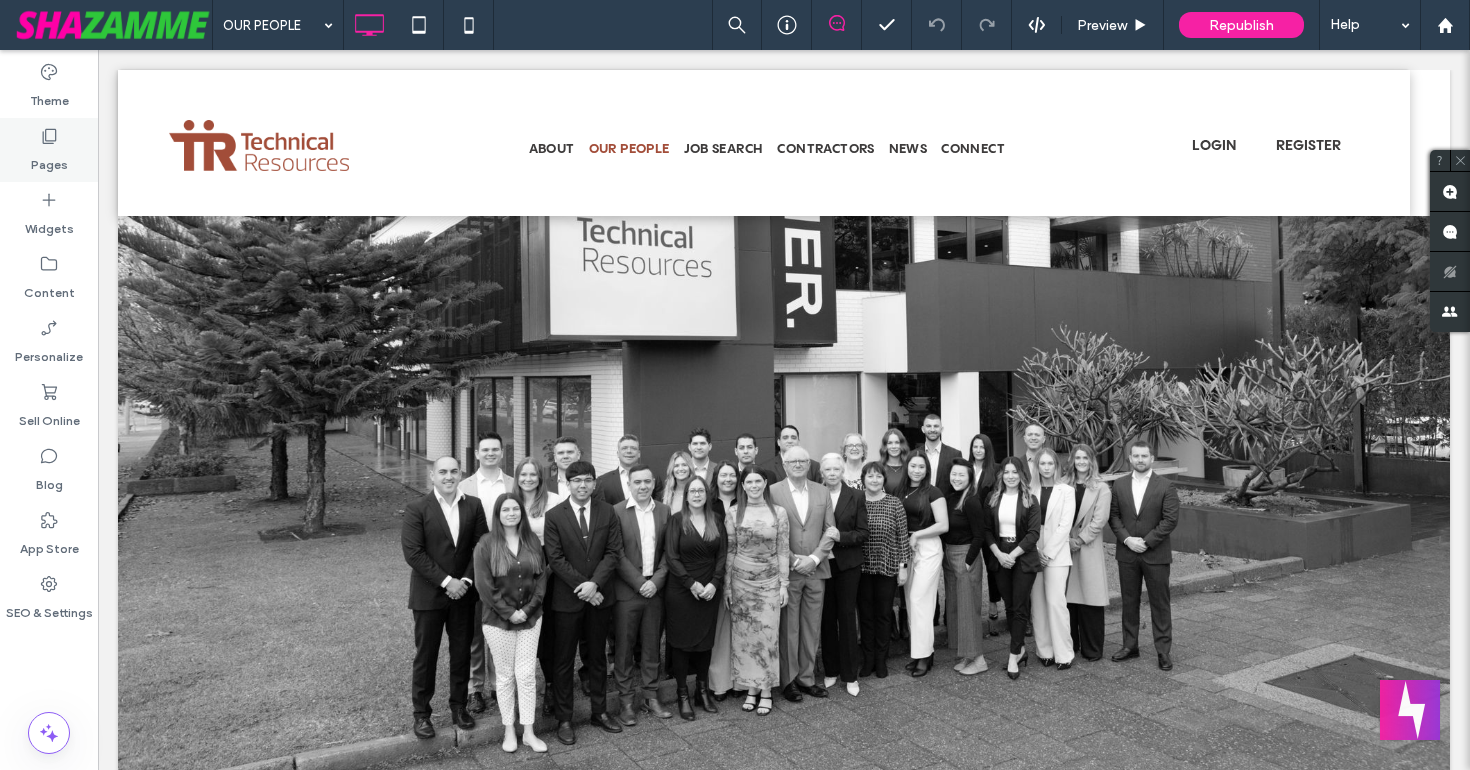 click 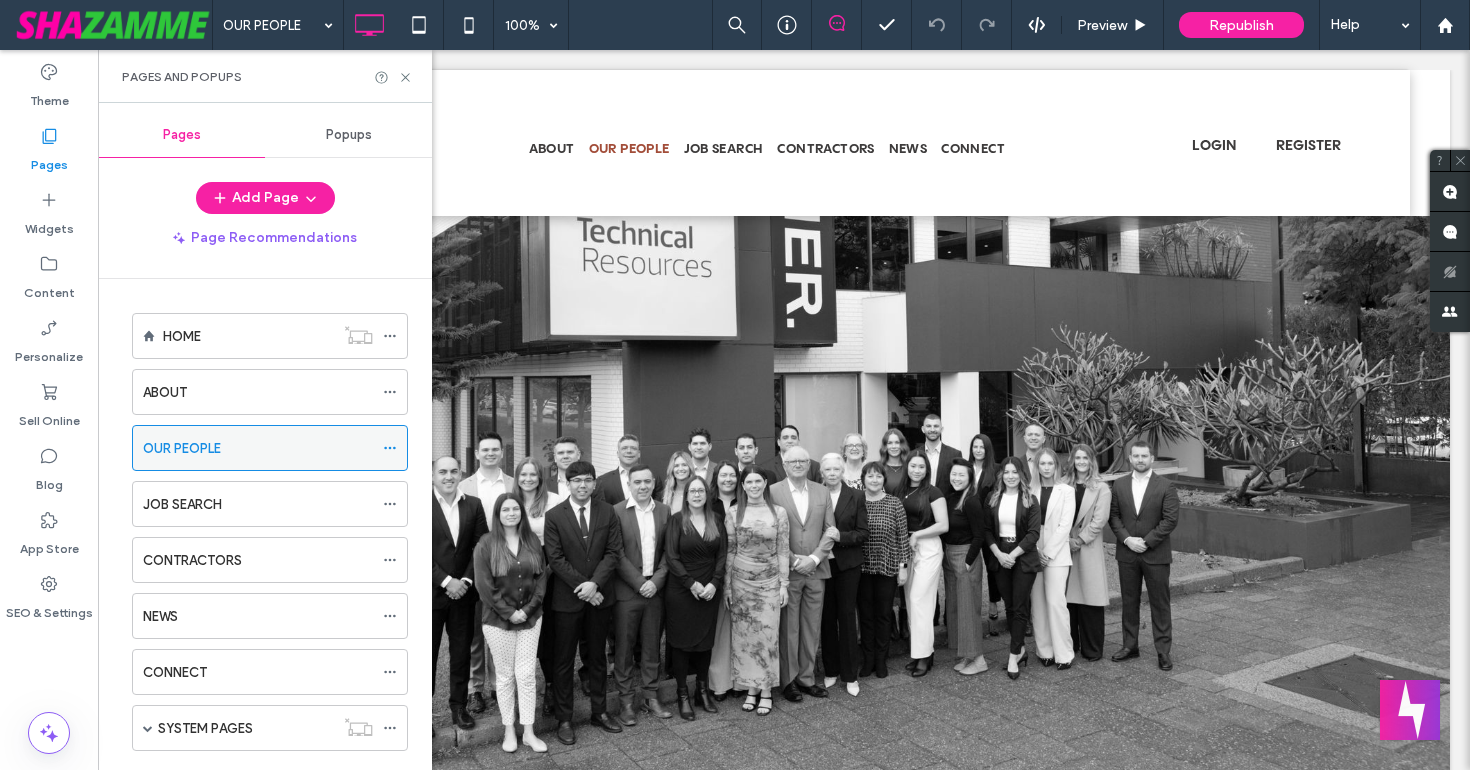 click 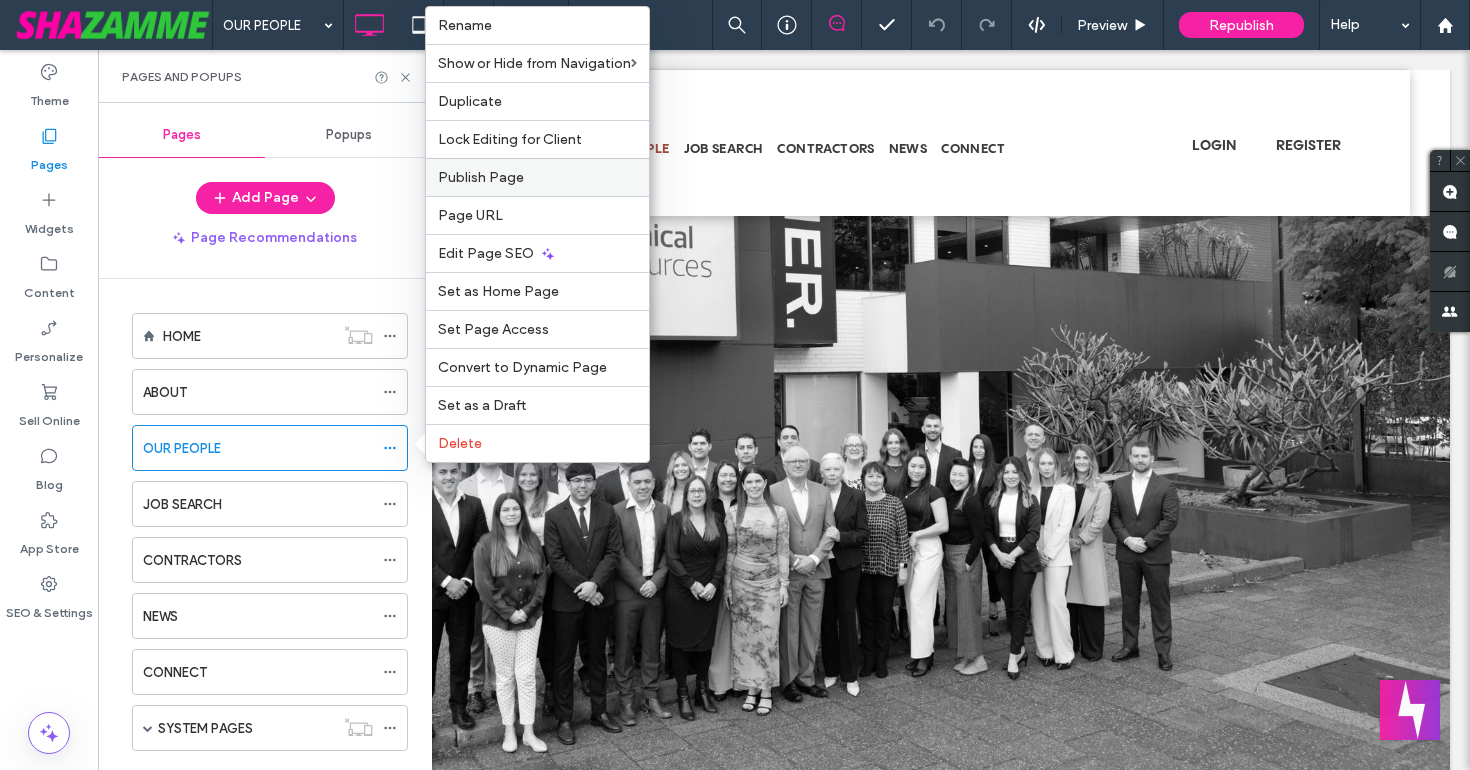 click on "Publish Page" at bounding box center [481, 177] 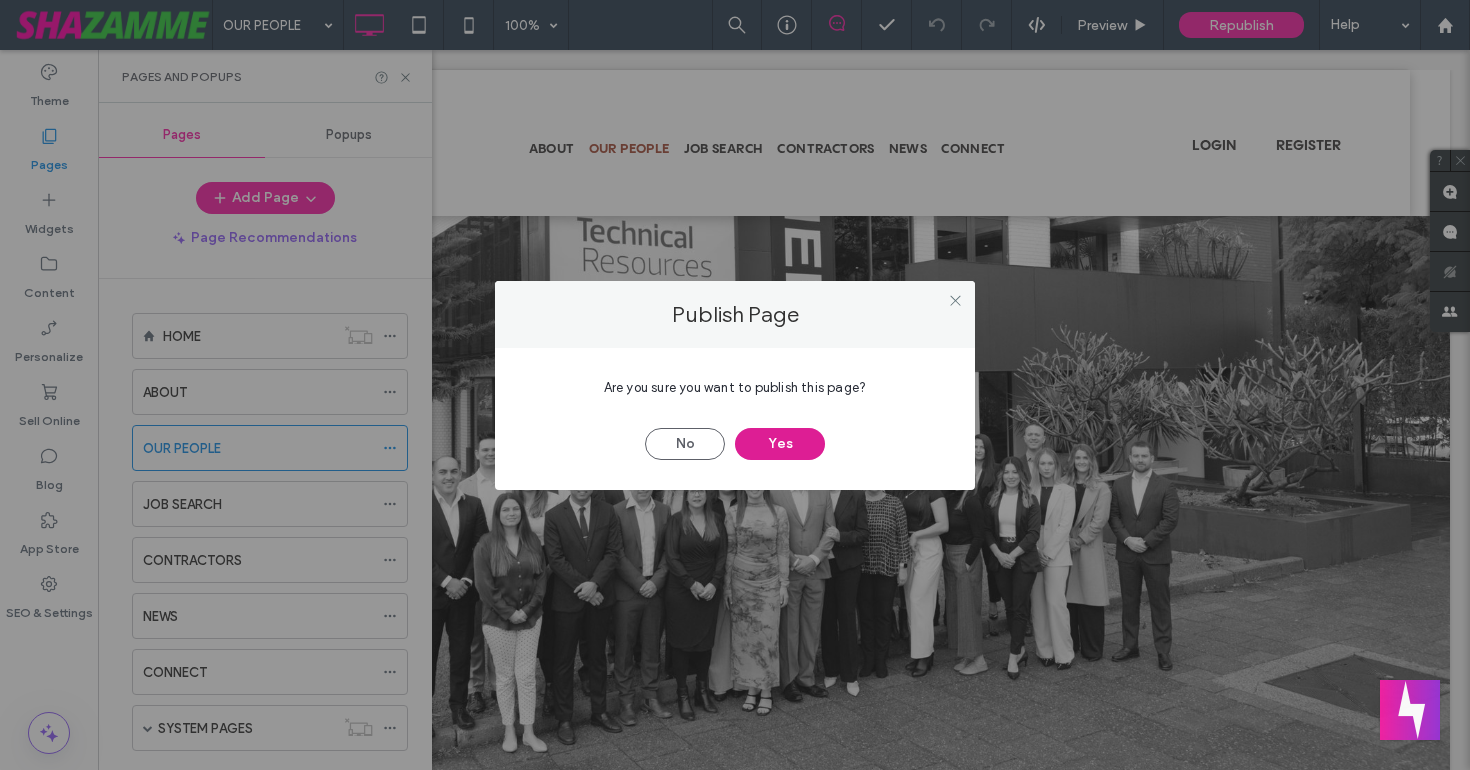 drag, startPoint x: 766, startPoint y: 446, endPoint x: 743, endPoint y: 439, distance: 24.04163 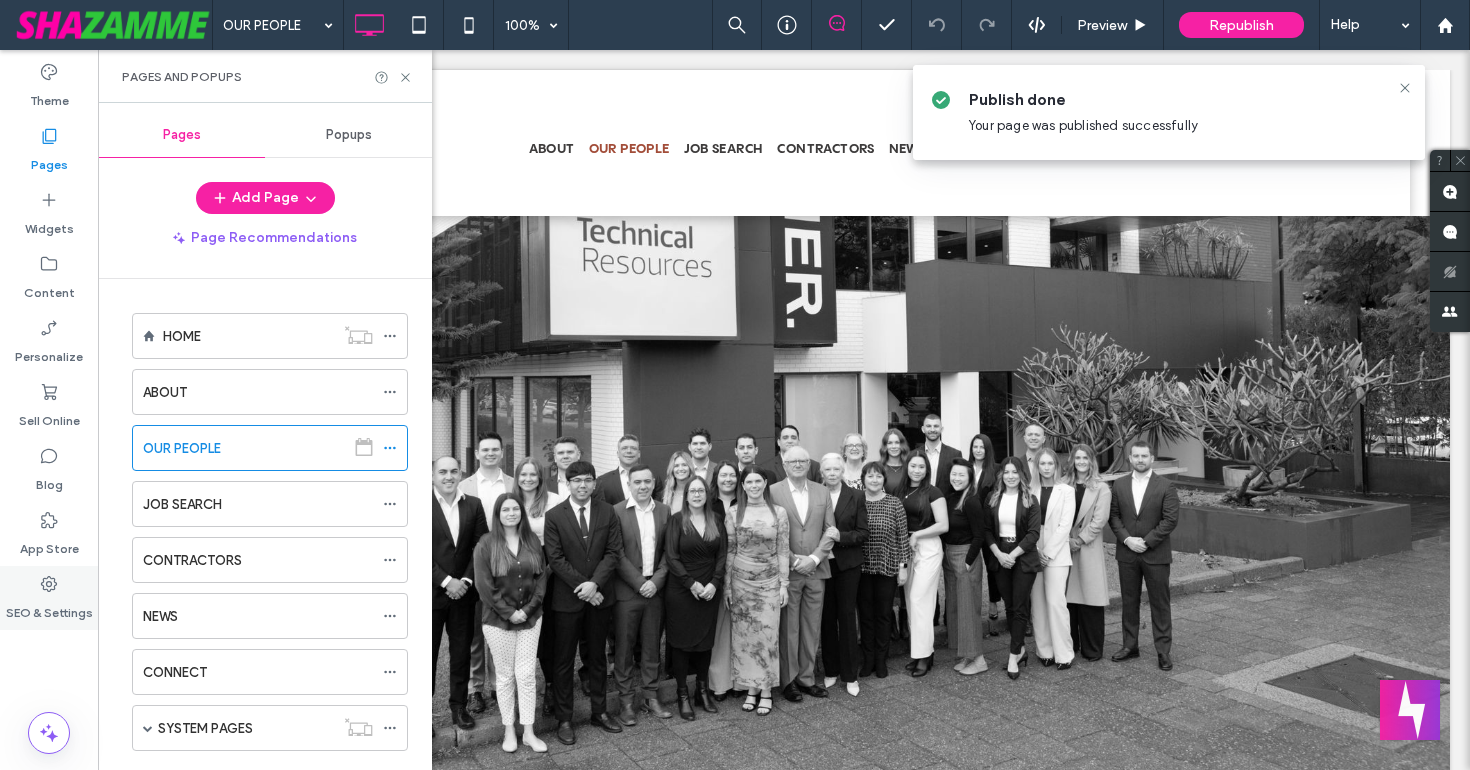 click 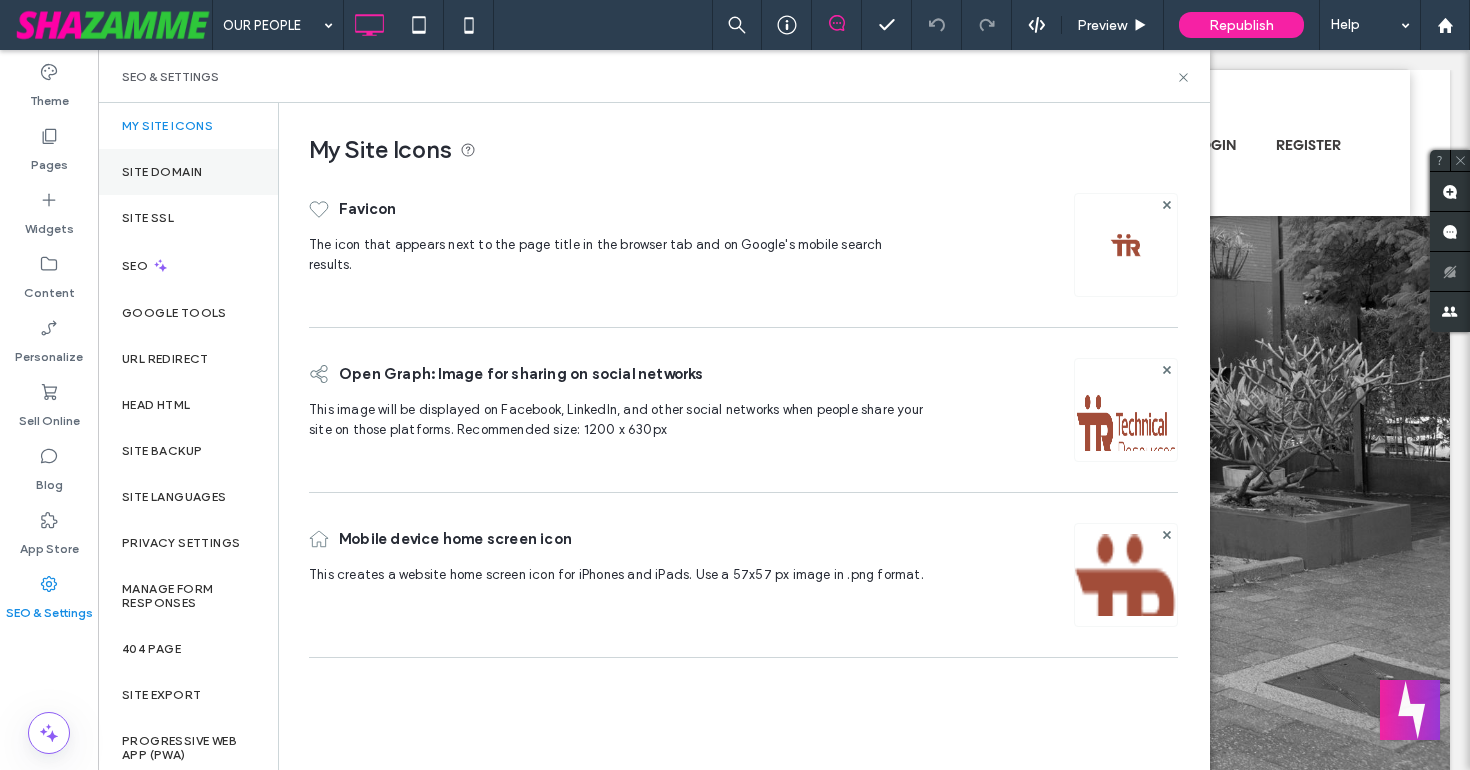 click on "Site Domain" at bounding box center [162, 172] 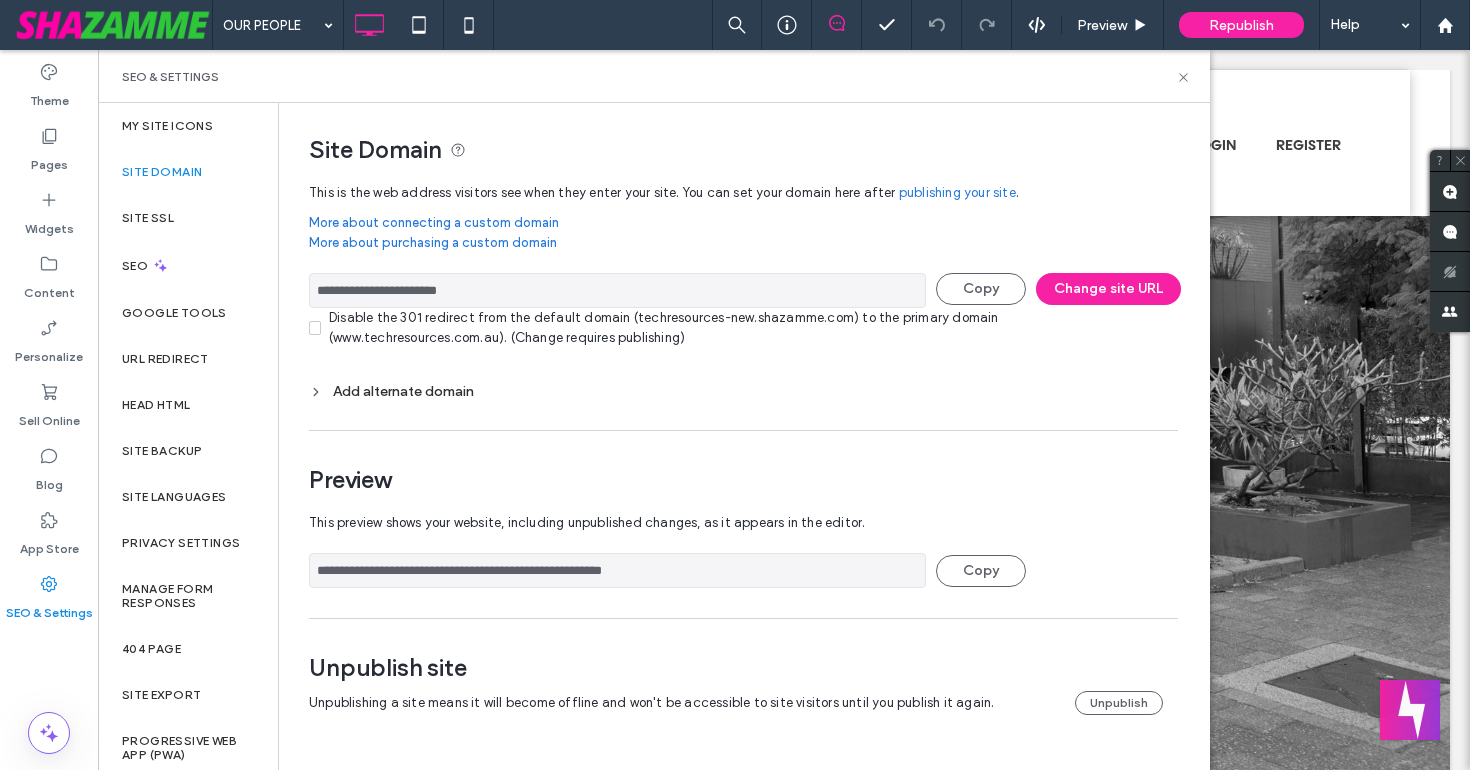 drag, startPoint x: 486, startPoint y: 294, endPoint x: 268, endPoint y: 287, distance: 218.11235 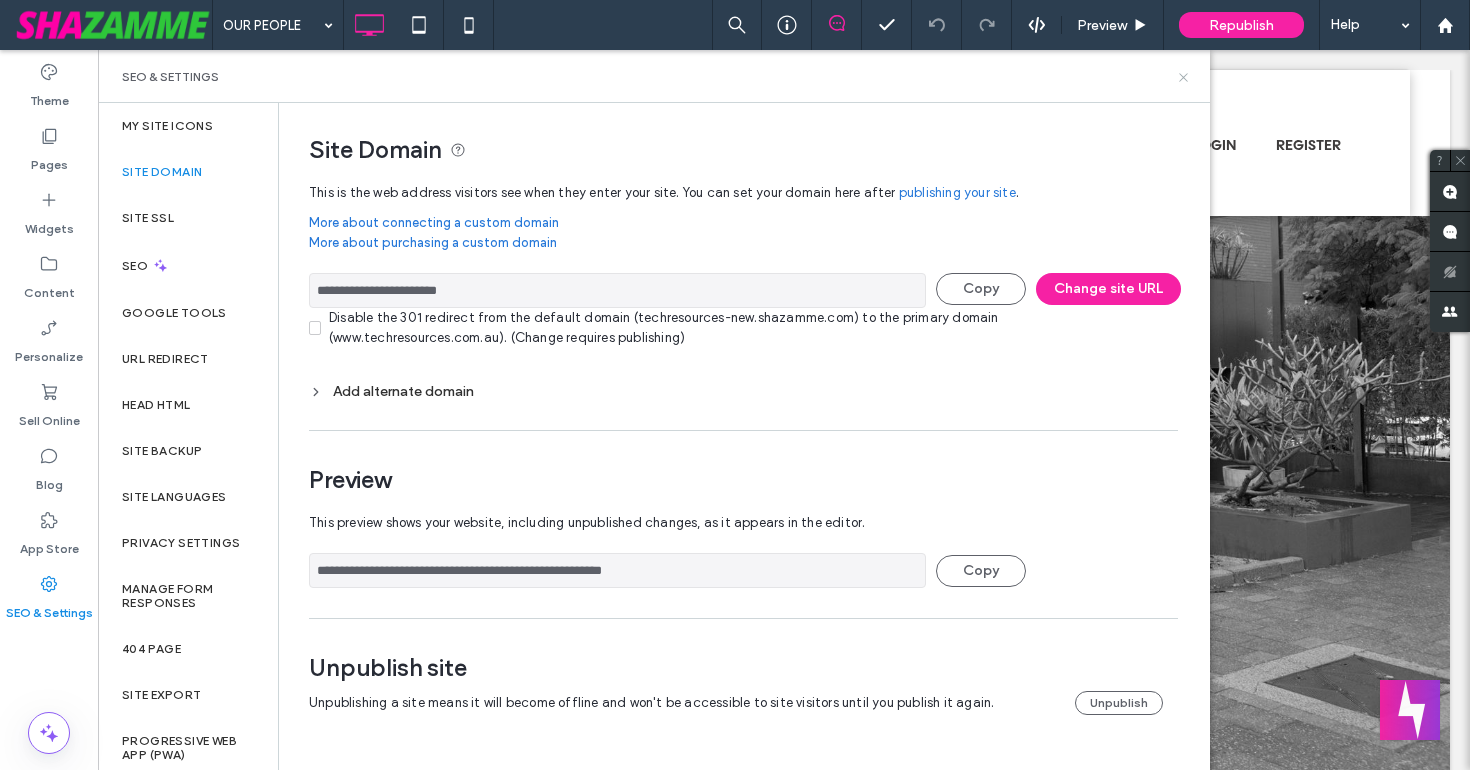 click 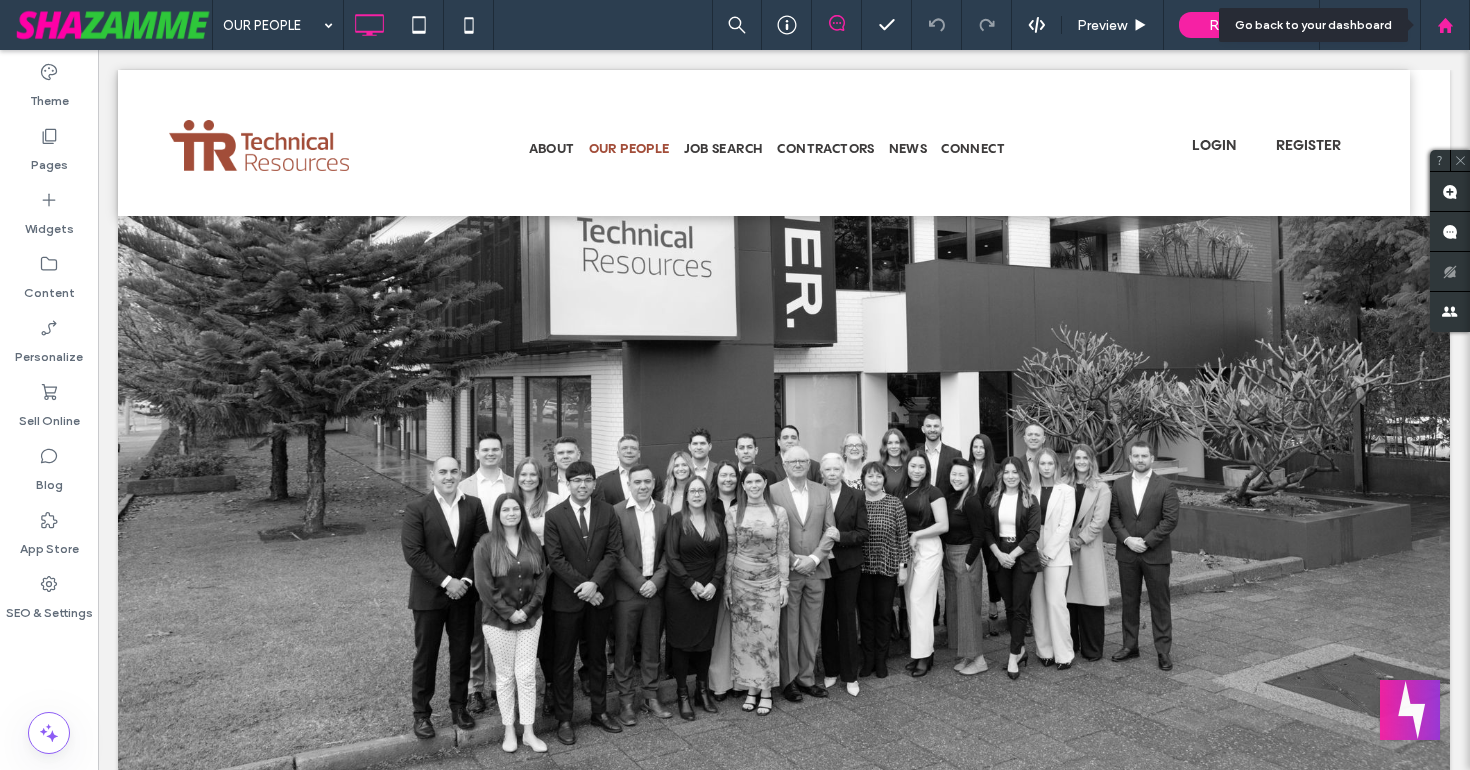 click at bounding box center (1445, 25) 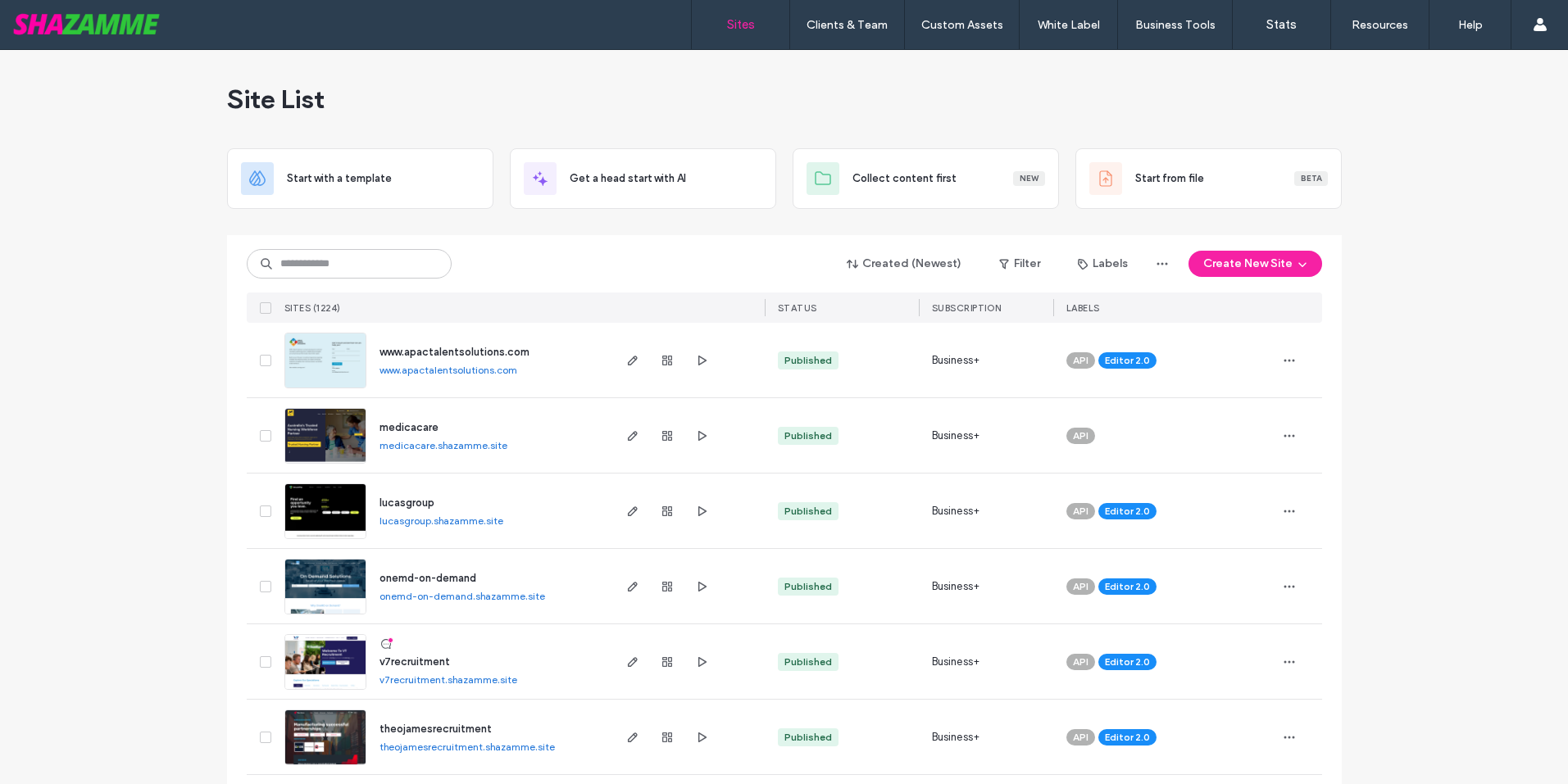 scroll, scrollTop: 0, scrollLeft: 0, axis: both 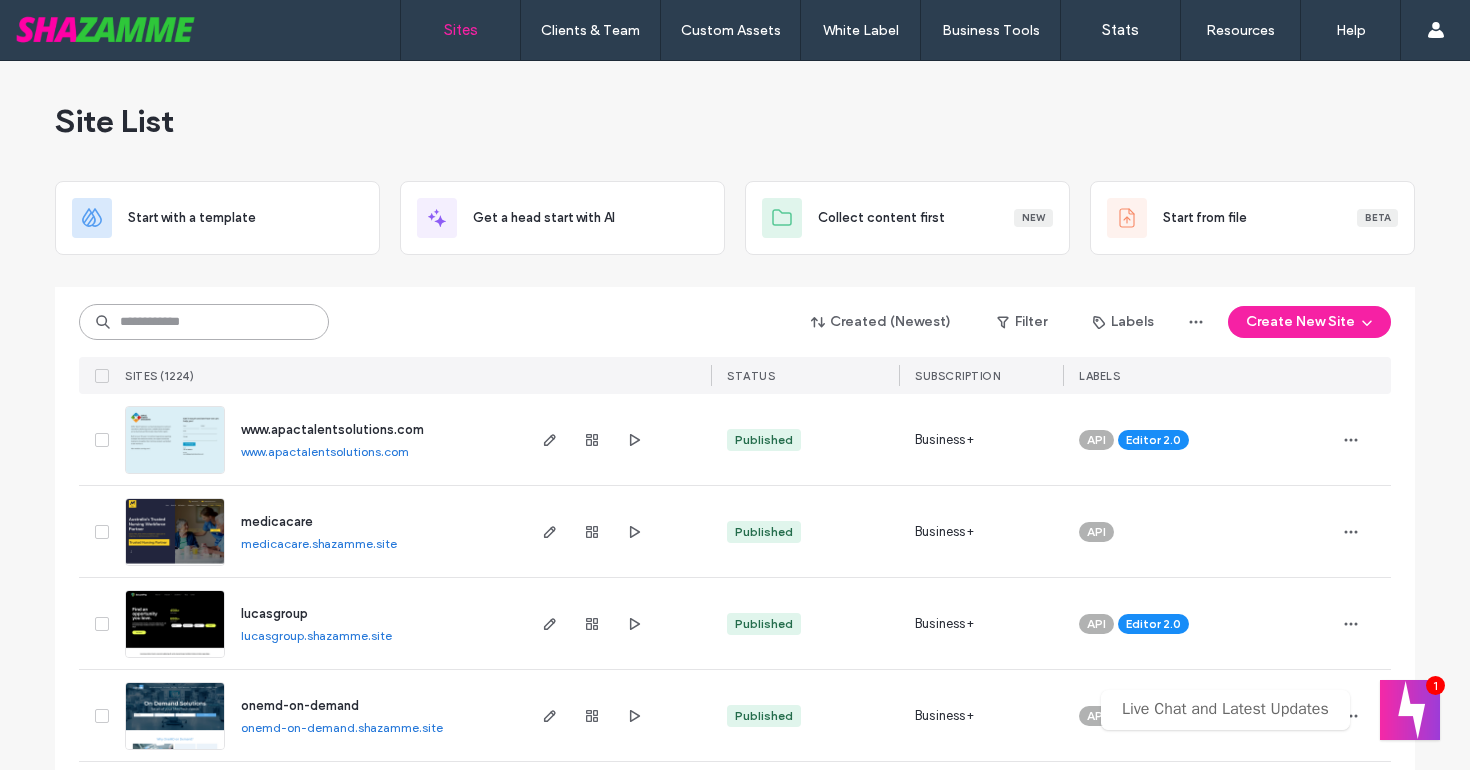 click at bounding box center [204, 322] 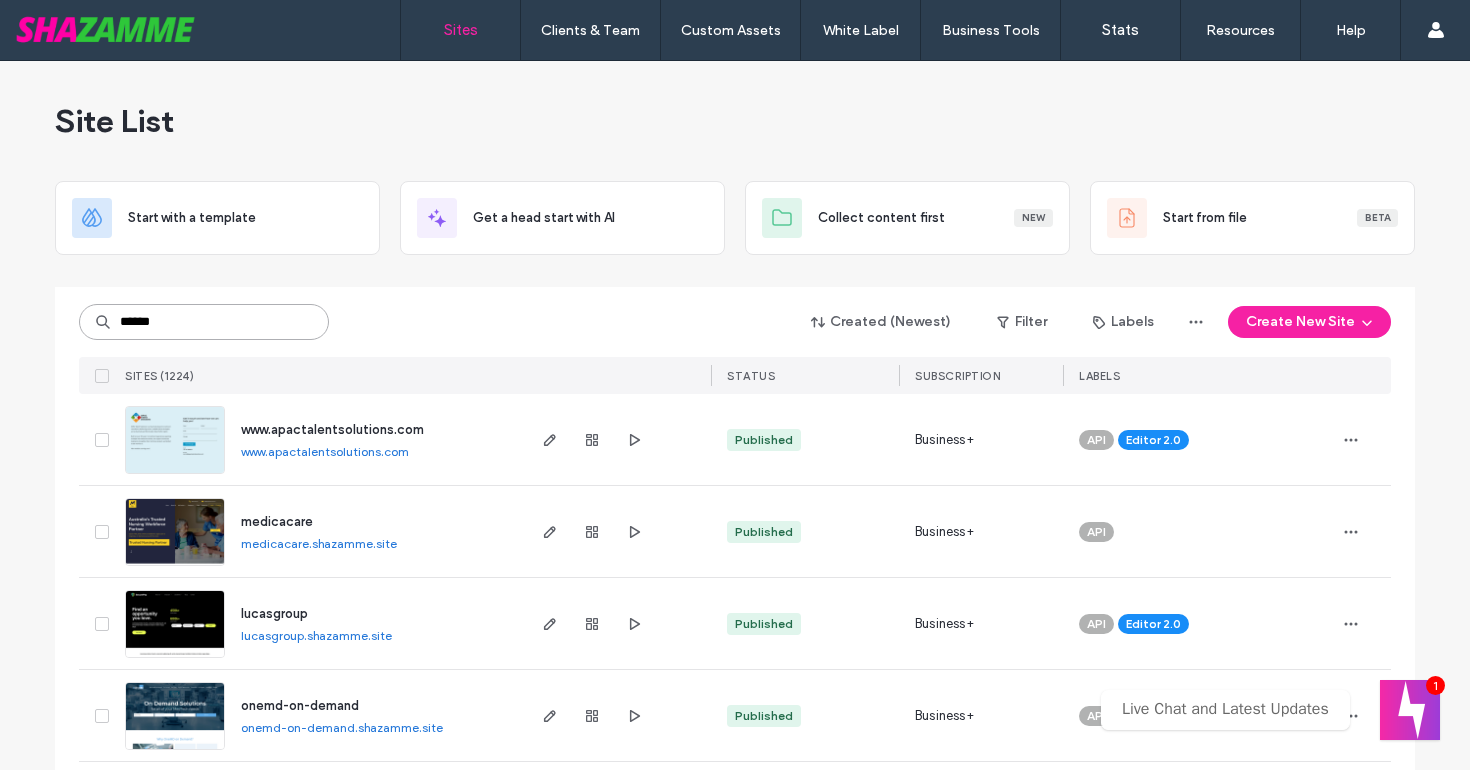 type on "******" 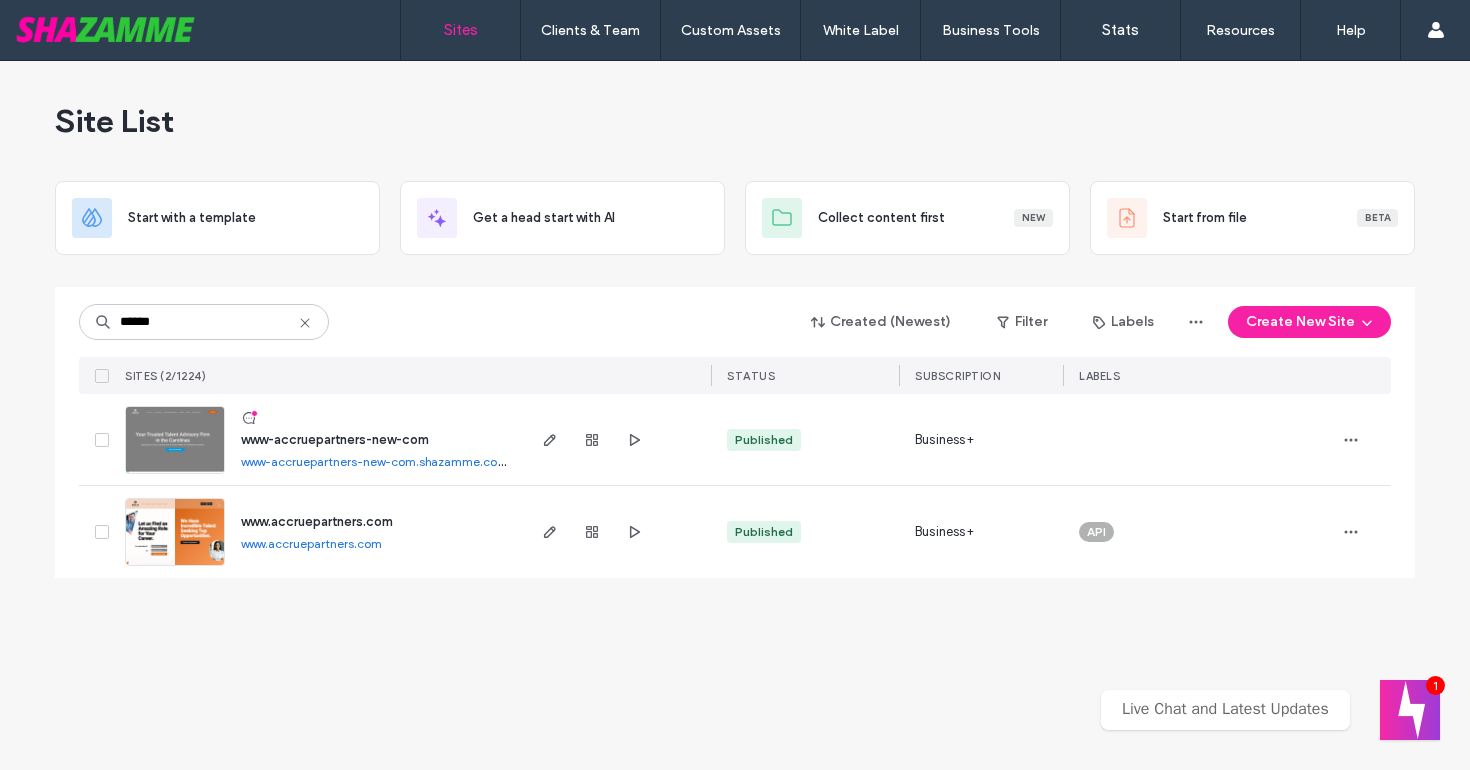 click on "www-accruepartners-new-com" at bounding box center [335, 439] 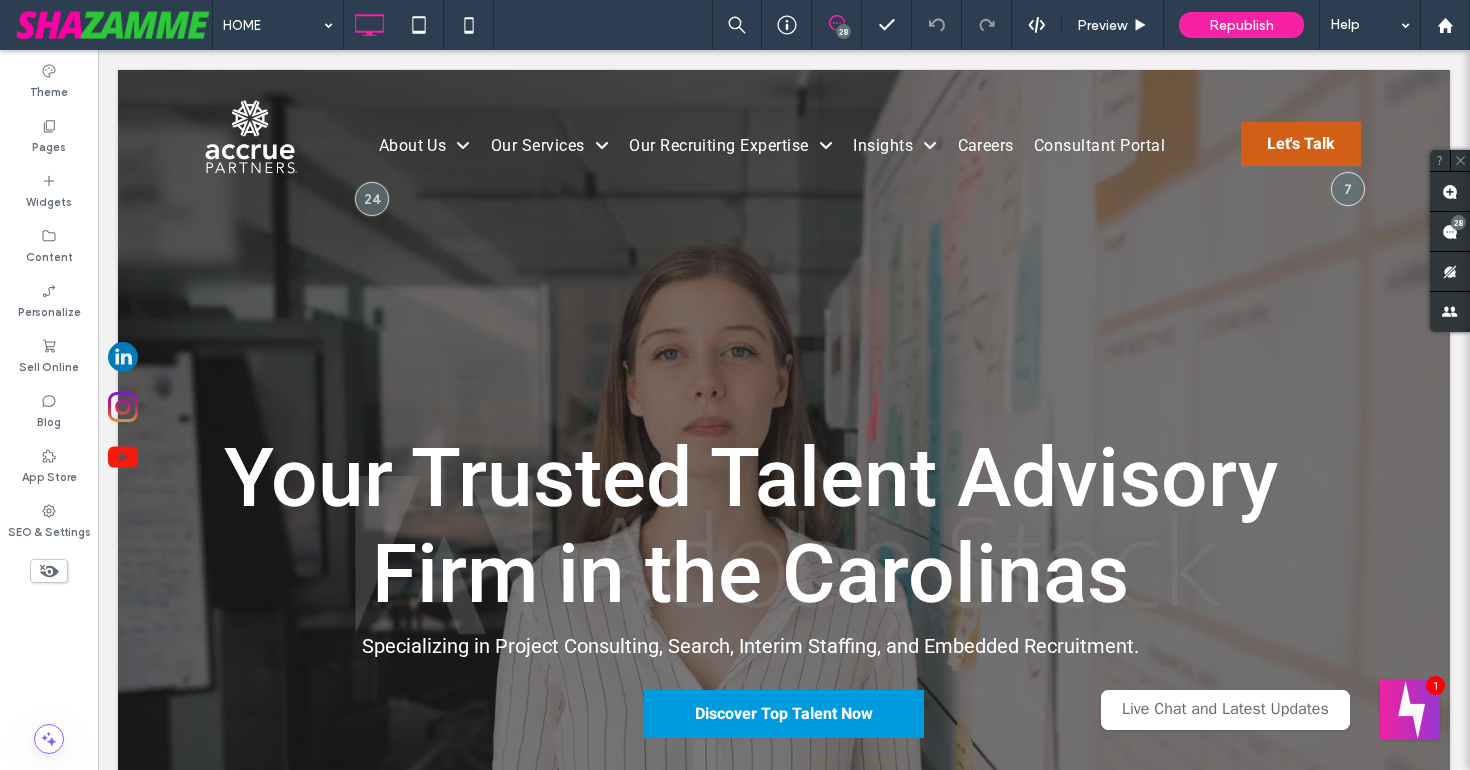 scroll, scrollTop: 0, scrollLeft: 0, axis: both 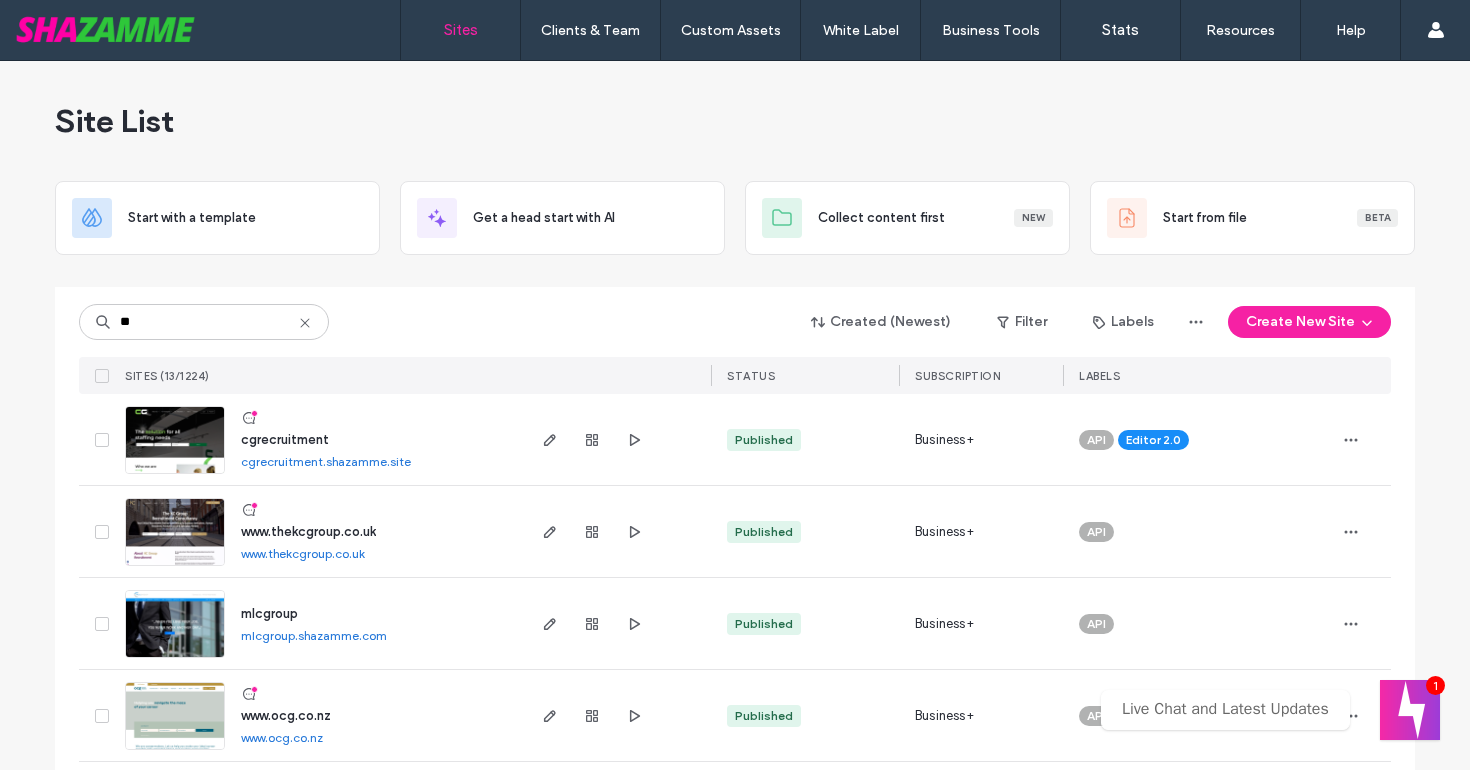 type on "**" 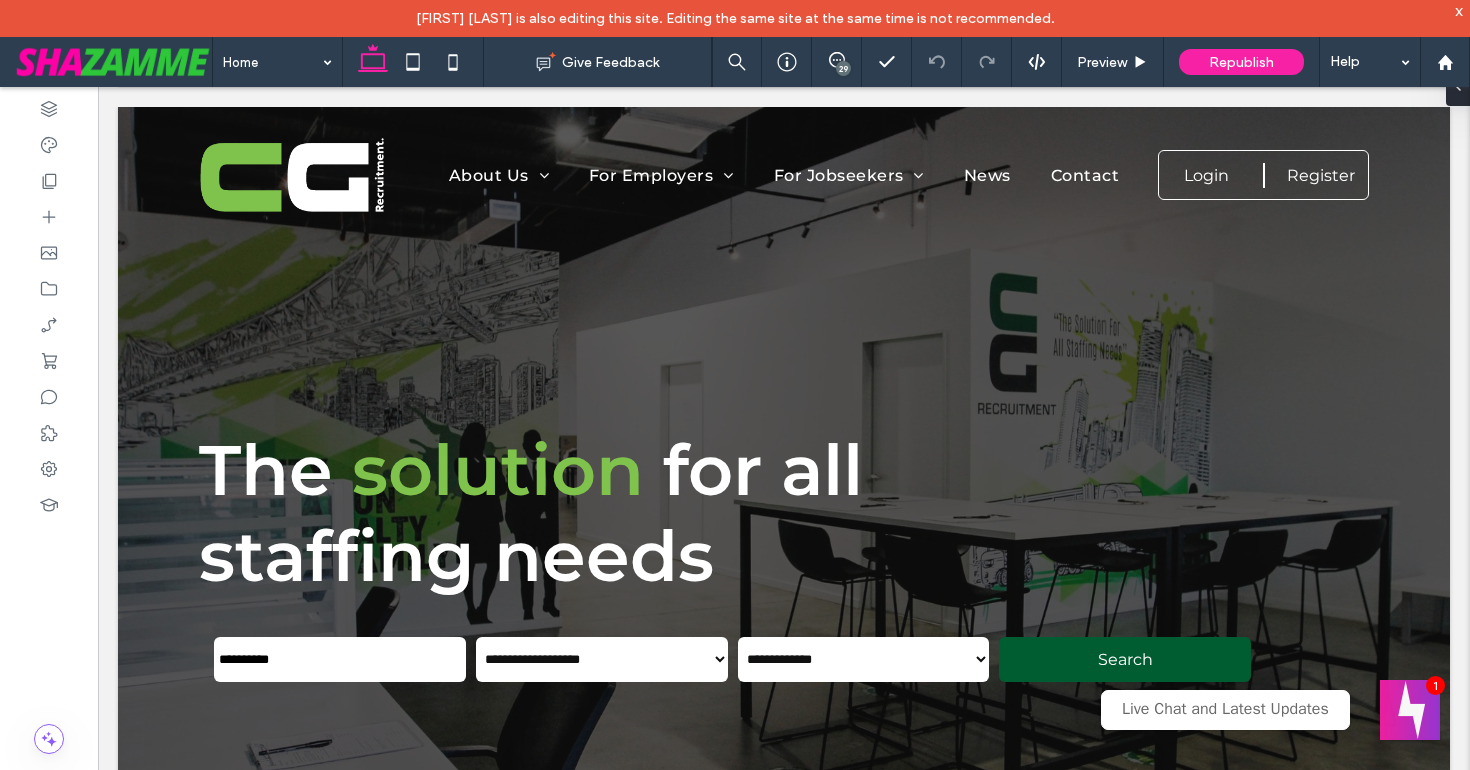 scroll, scrollTop: 0, scrollLeft: 0, axis: both 